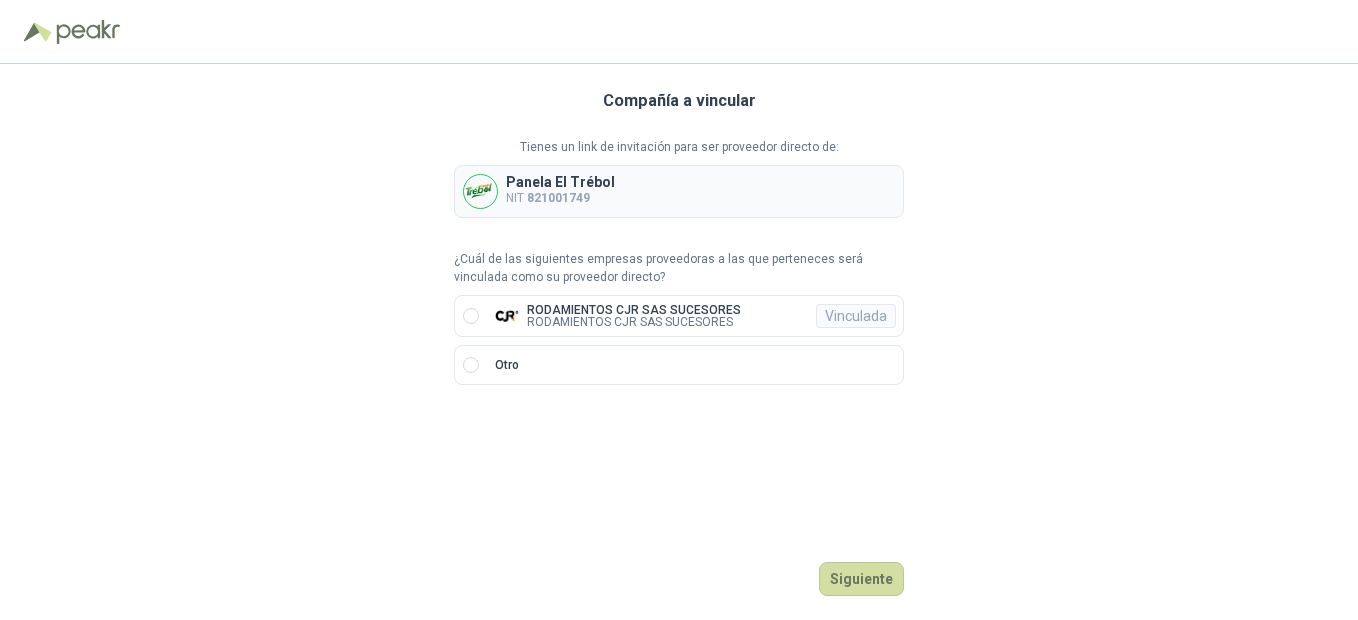 scroll, scrollTop: 0, scrollLeft: 0, axis: both 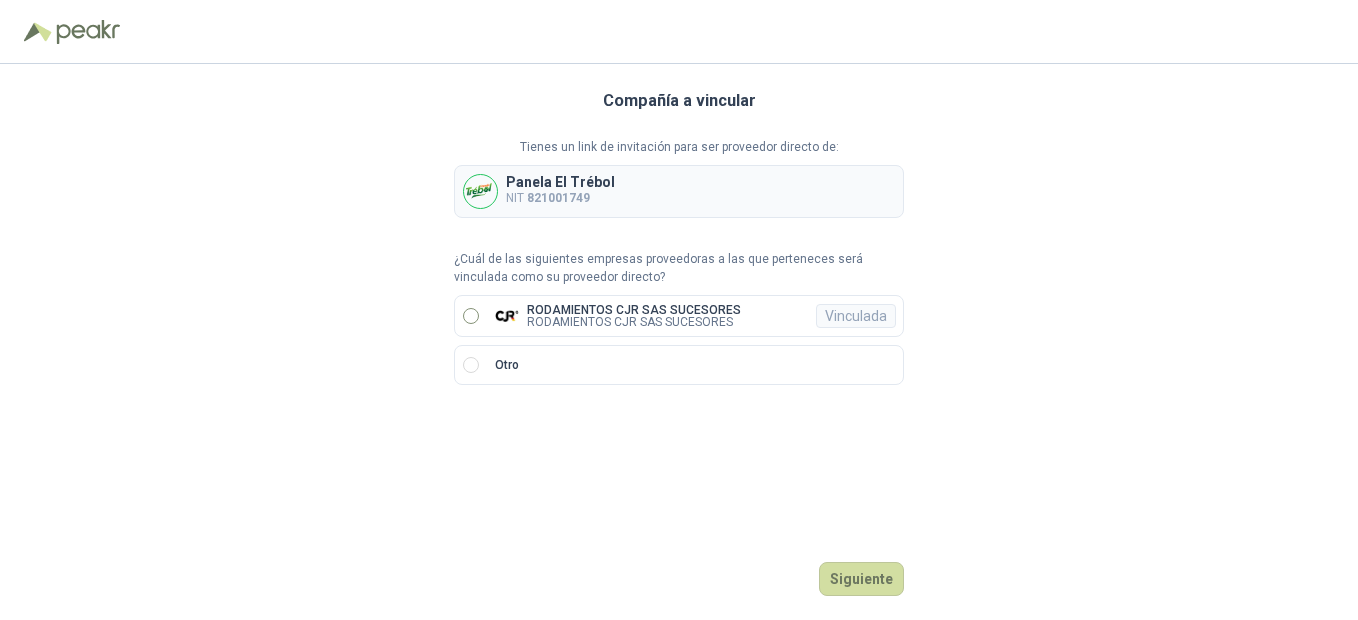 click on "[COMPANY] [COMPANY] Vinculada" at bounding box center (618, 316) 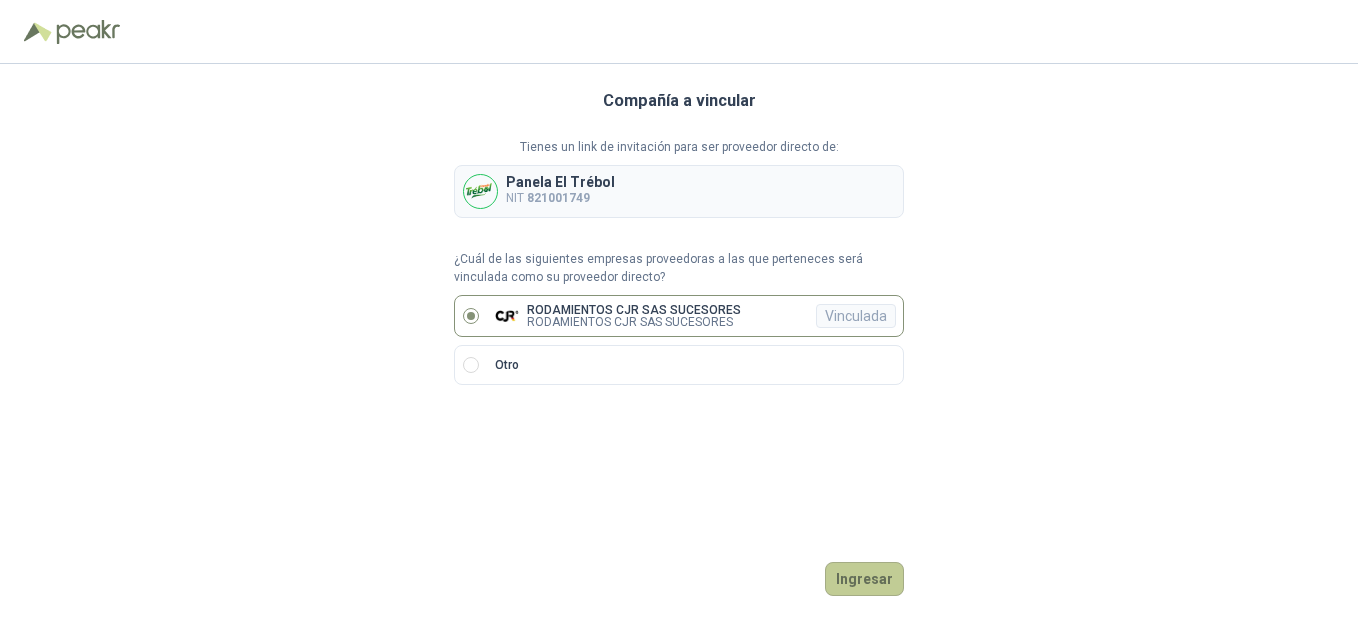 click on "Ingresar" at bounding box center [864, 579] 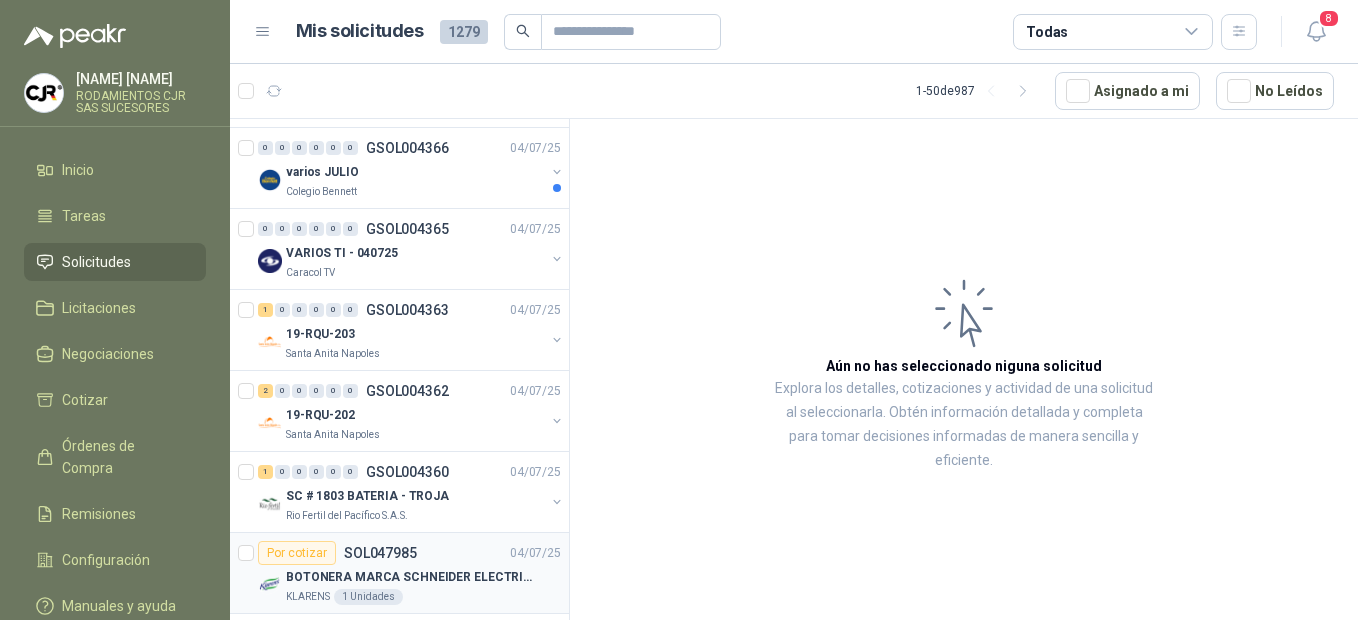 scroll, scrollTop: 200, scrollLeft: 0, axis: vertical 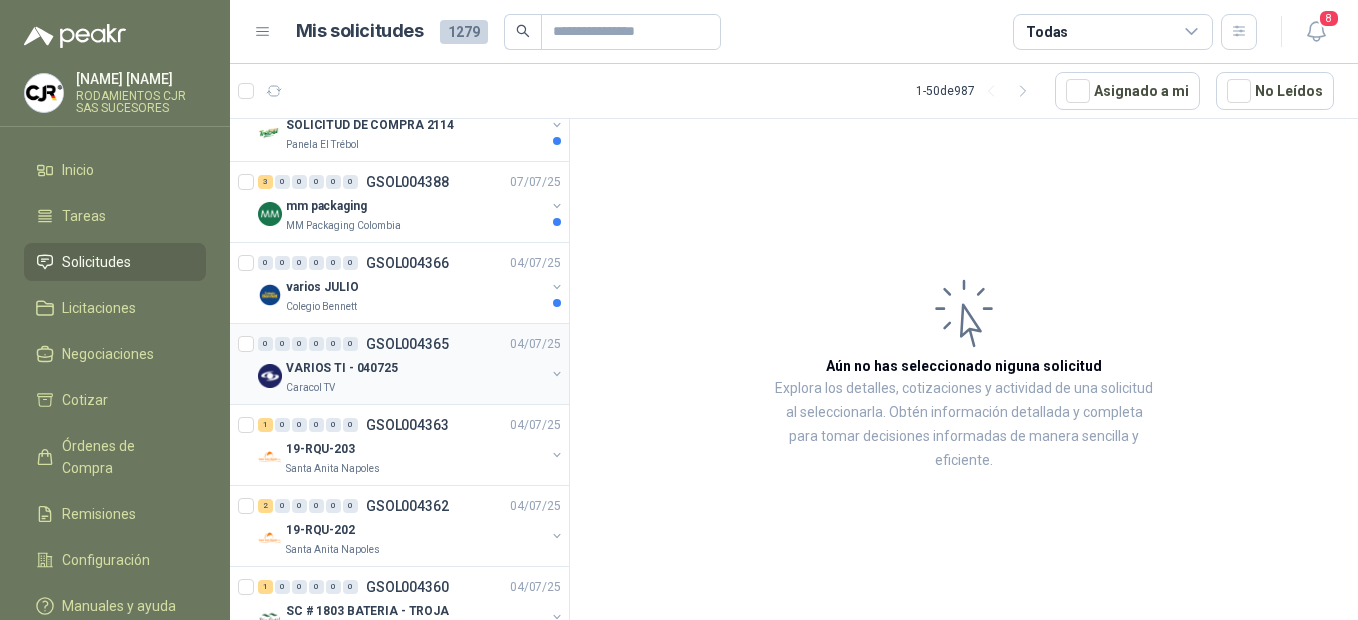 click on "VARIOS TI - 040725" at bounding box center [342, 368] 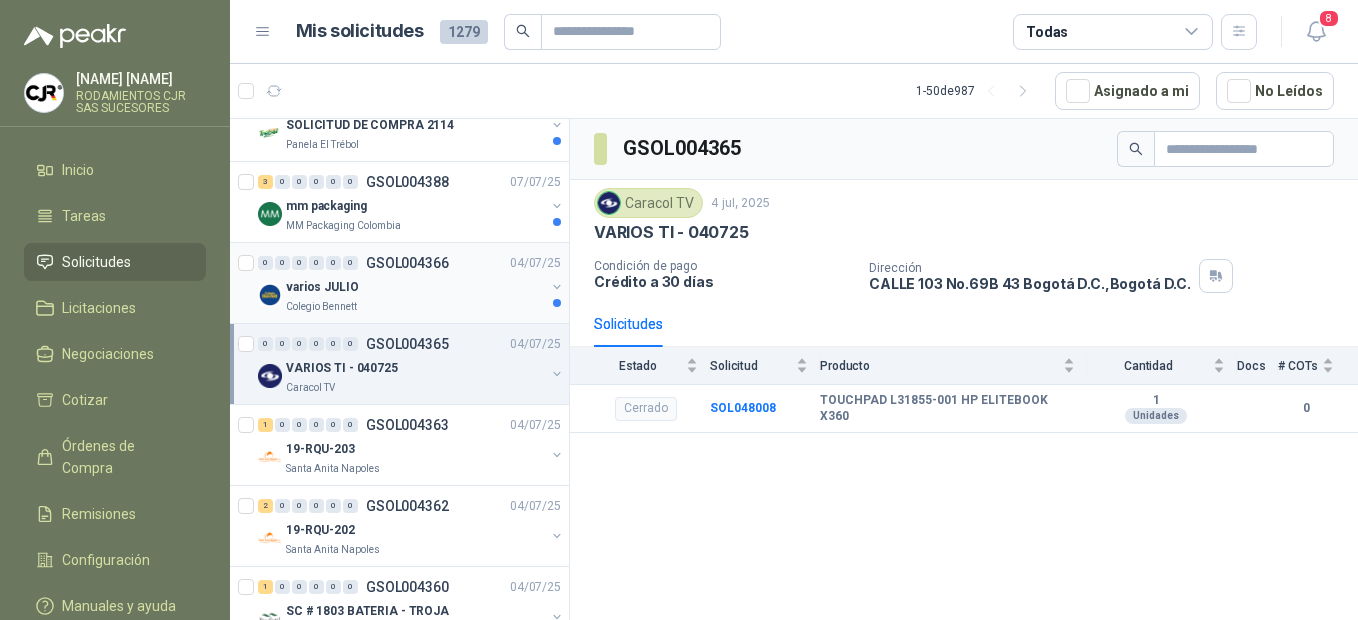 click on "Colegio Bennett" at bounding box center (415, 307) 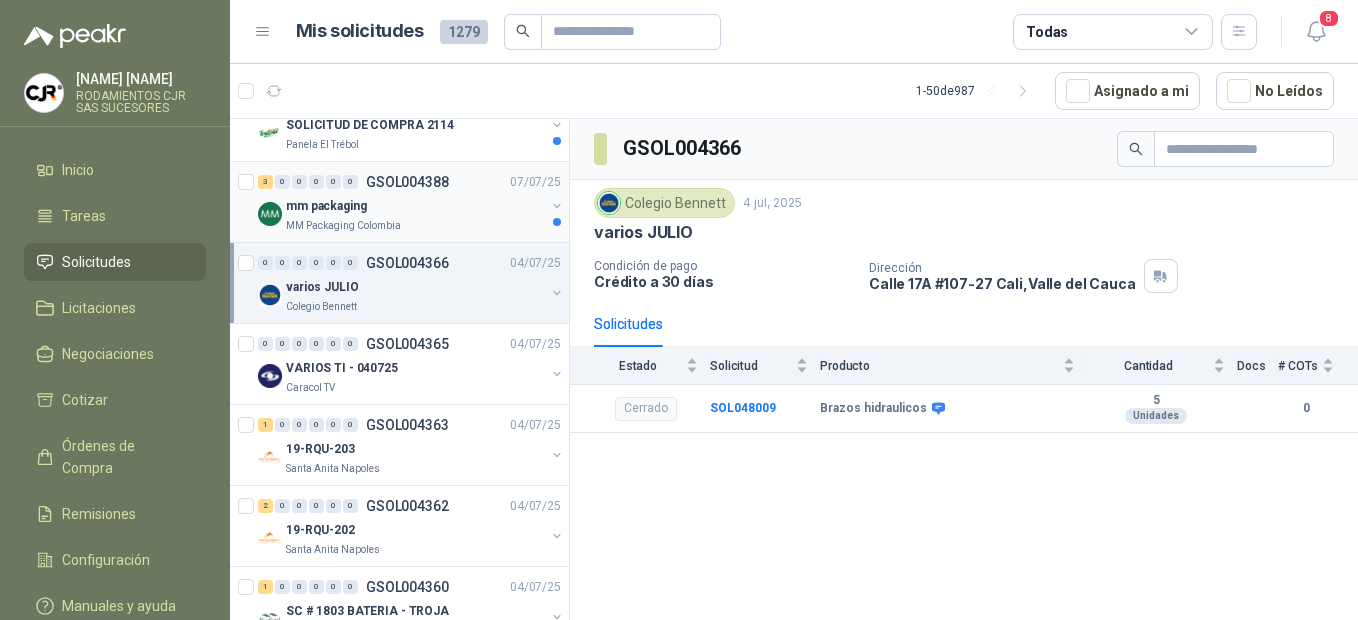 click on "mm packaging" at bounding box center [326, 206] 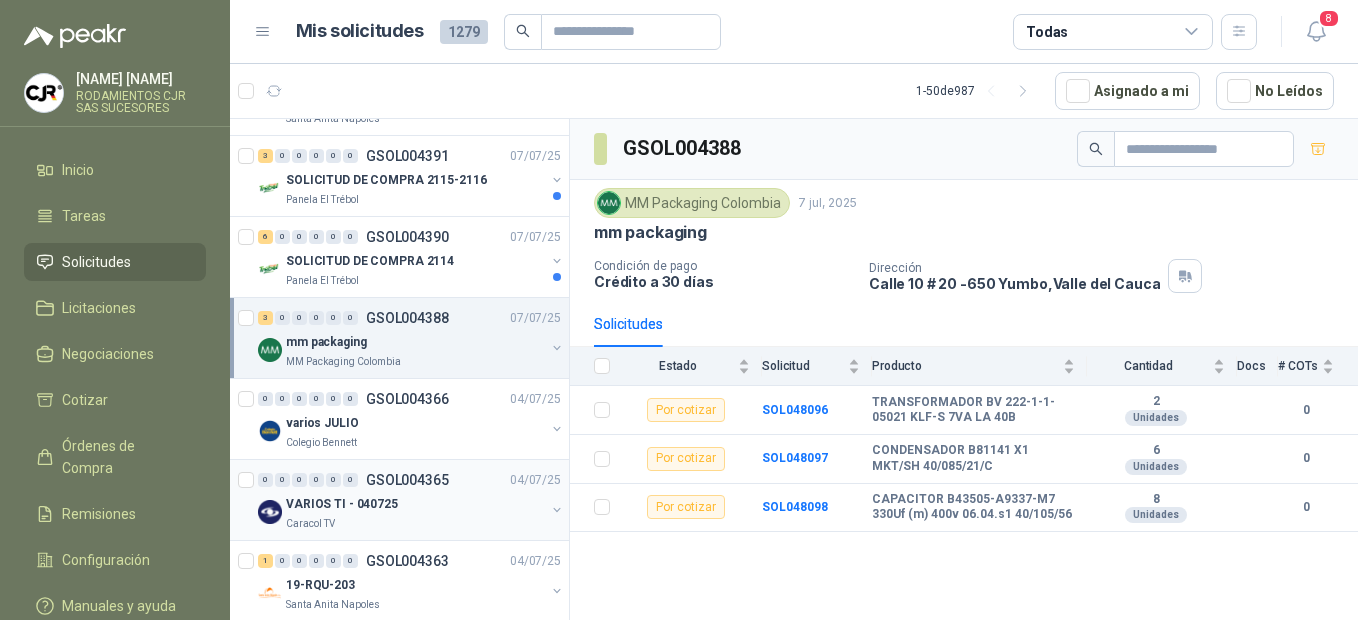 scroll, scrollTop: 0, scrollLeft: 0, axis: both 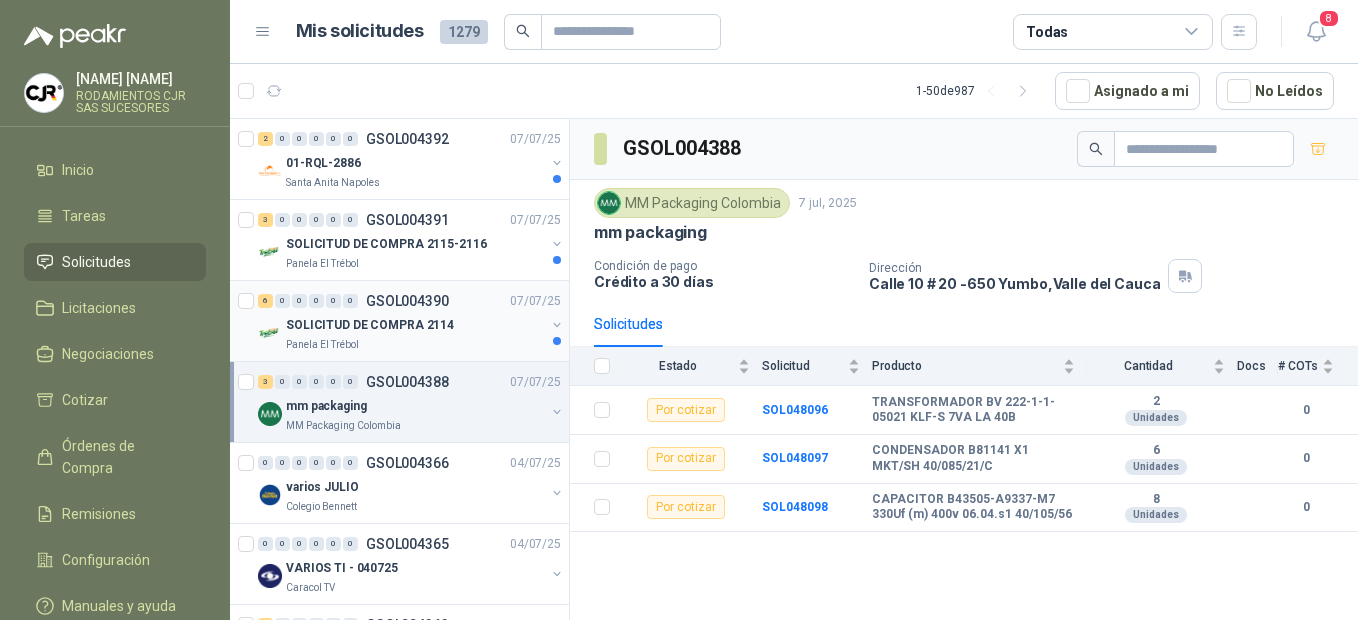click on "SOLICITUD DE COMPRA 2114" at bounding box center (370, 325) 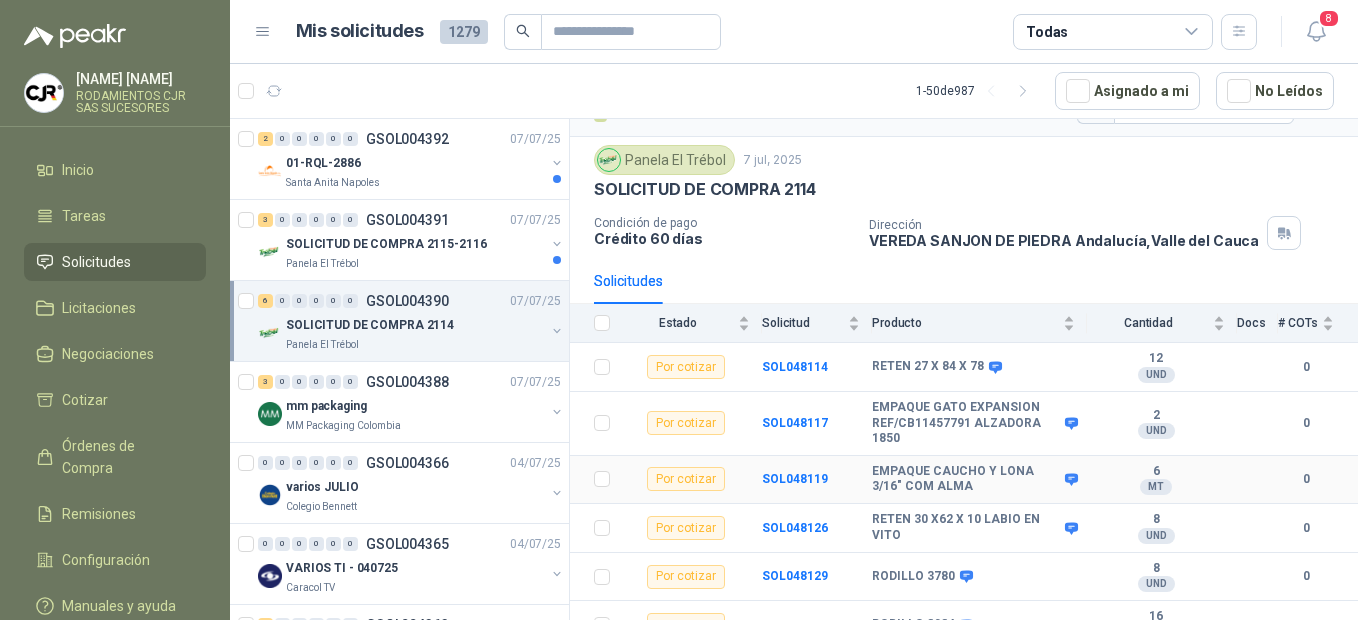 scroll, scrollTop: 66, scrollLeft: 0, axis: vertical 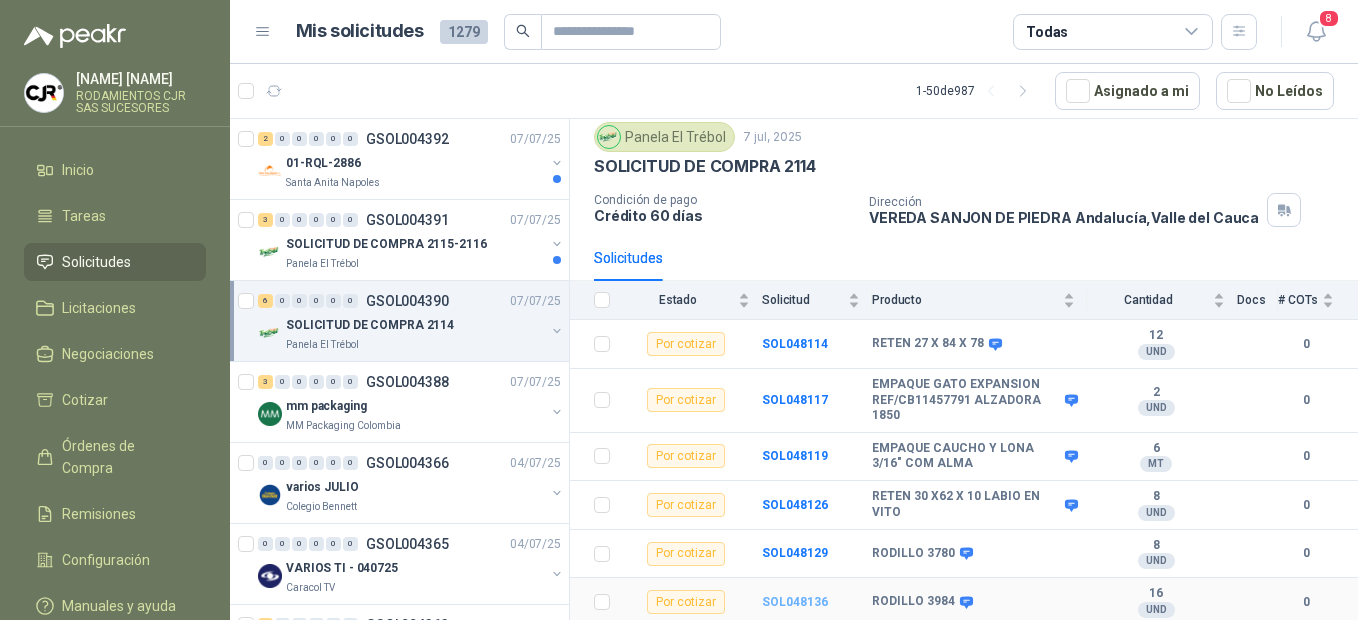 click on "SOL048136" at bounding box center [795, 602] 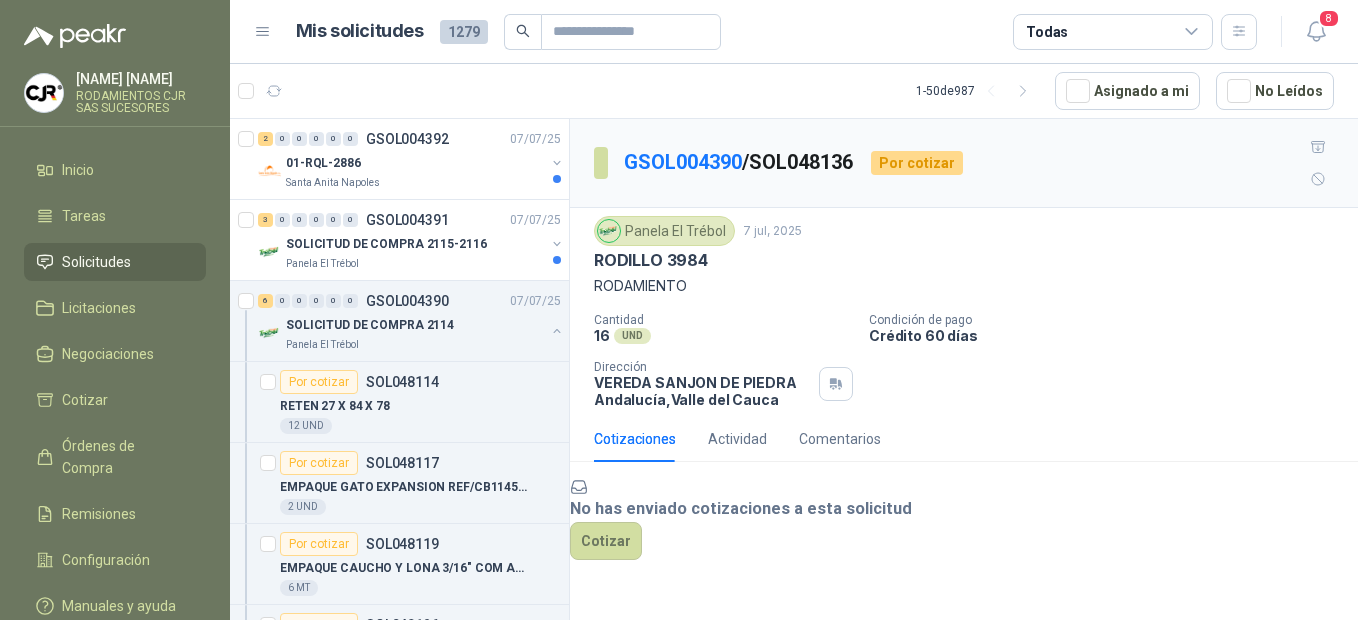 scroll, scrollTop: 75, scrollLeft: 0, axis: vertical 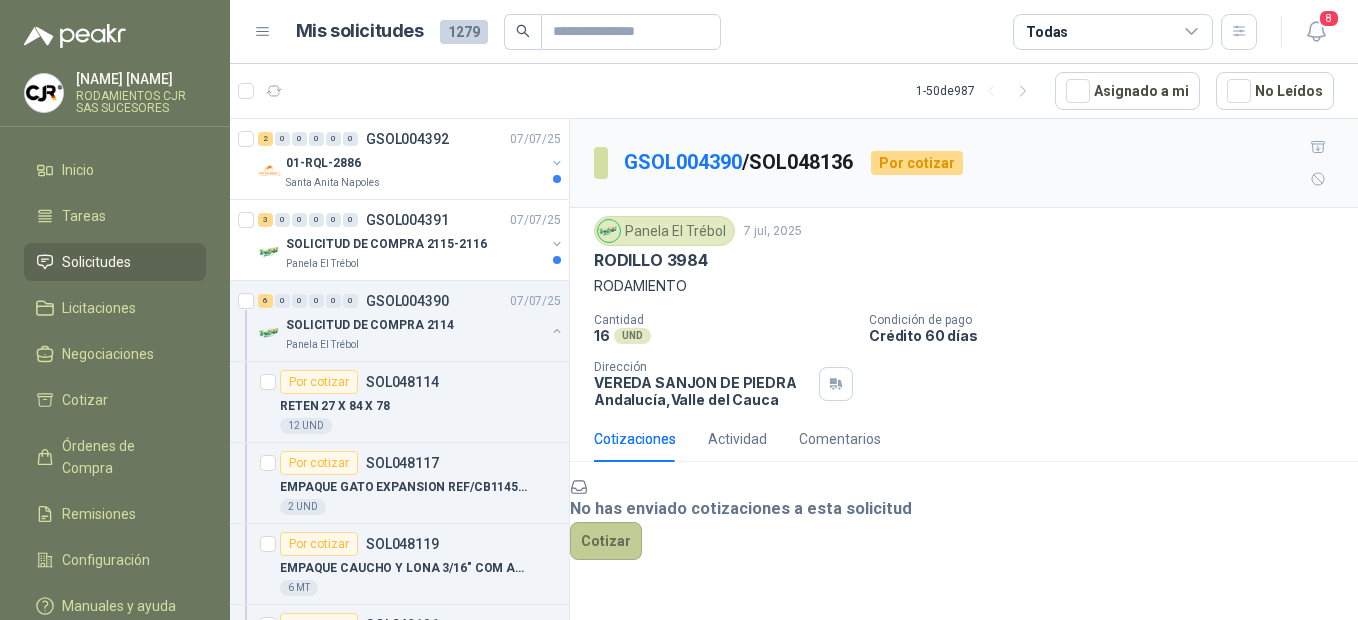 click on "Cotizar" at bounding box center [606, 541] 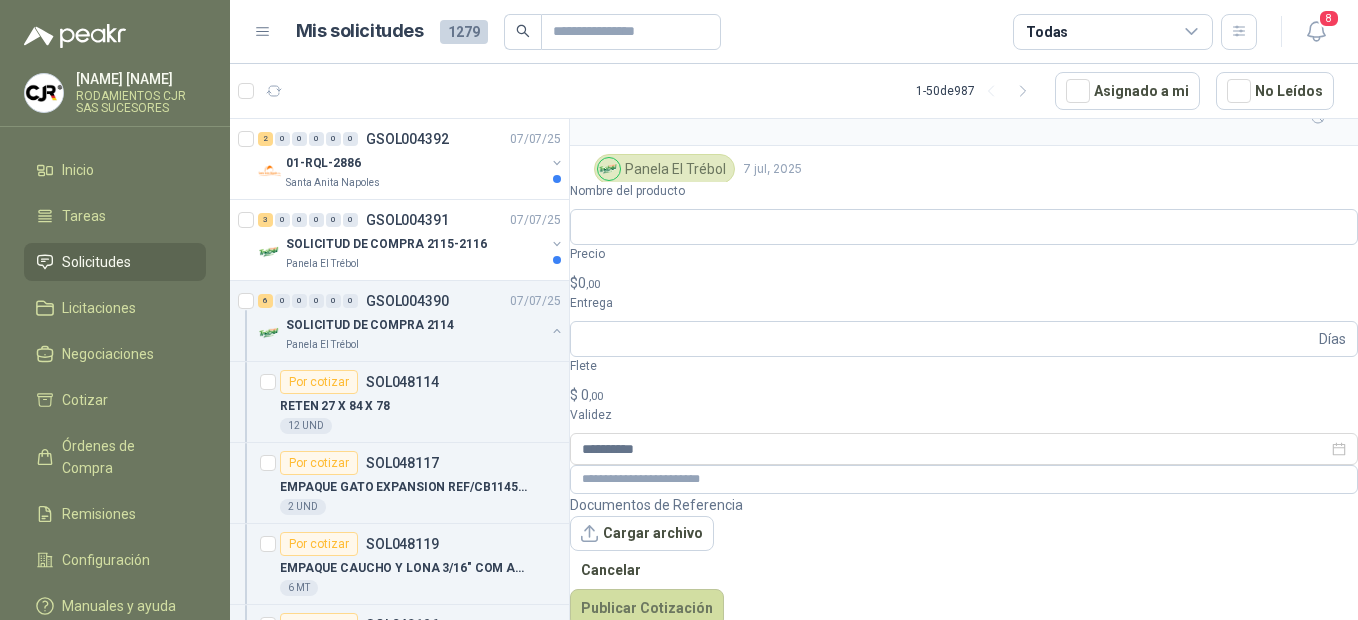 scroll, scrollTop: 61, scrollLeft: 0, axis: vertical 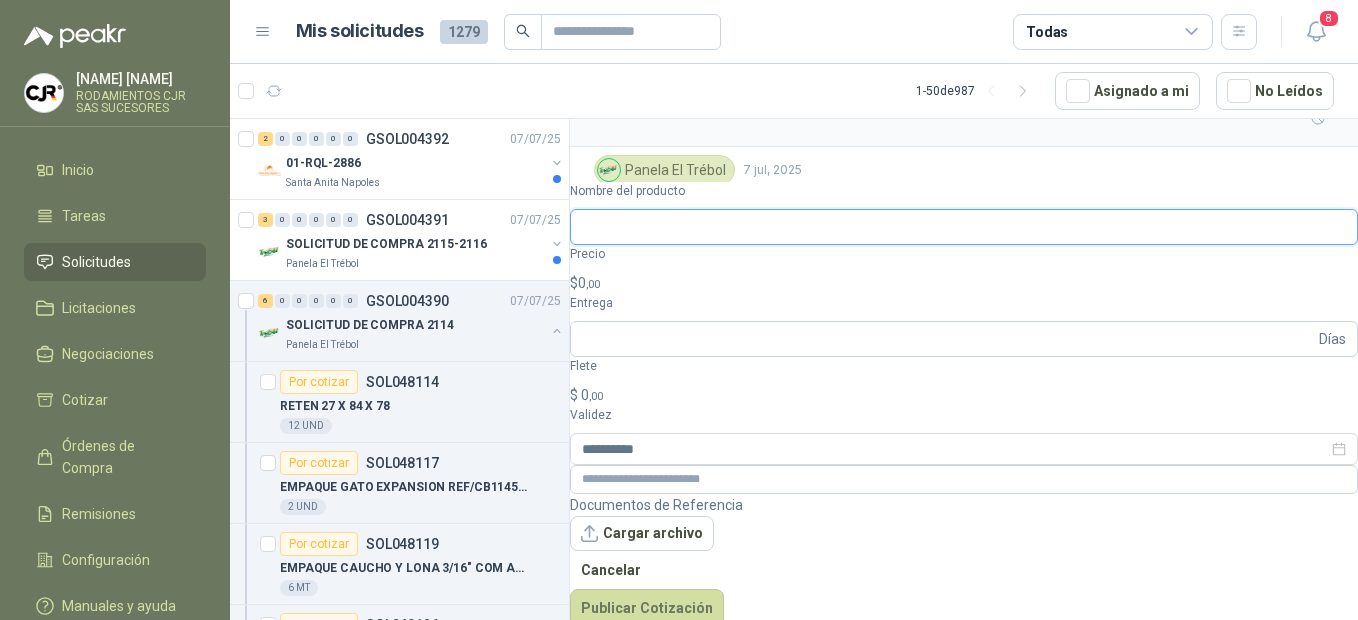 click on "Nombre del producto" at bounding box center [964, 227] 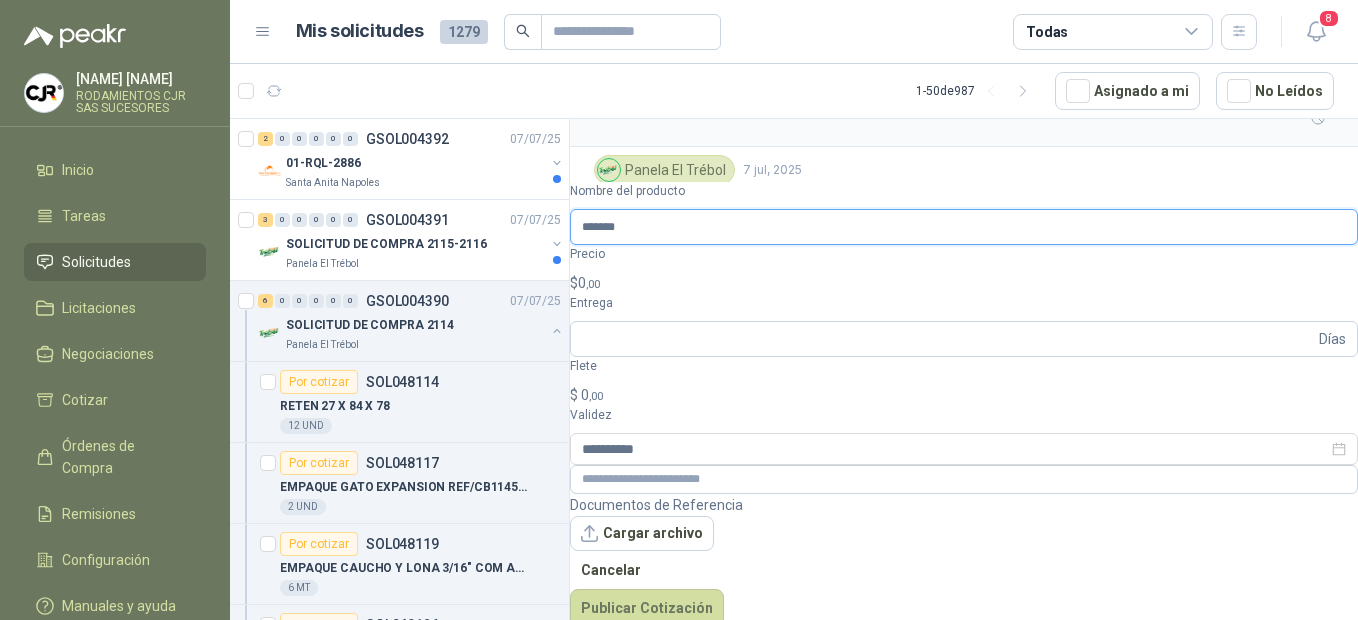 type on "*******" 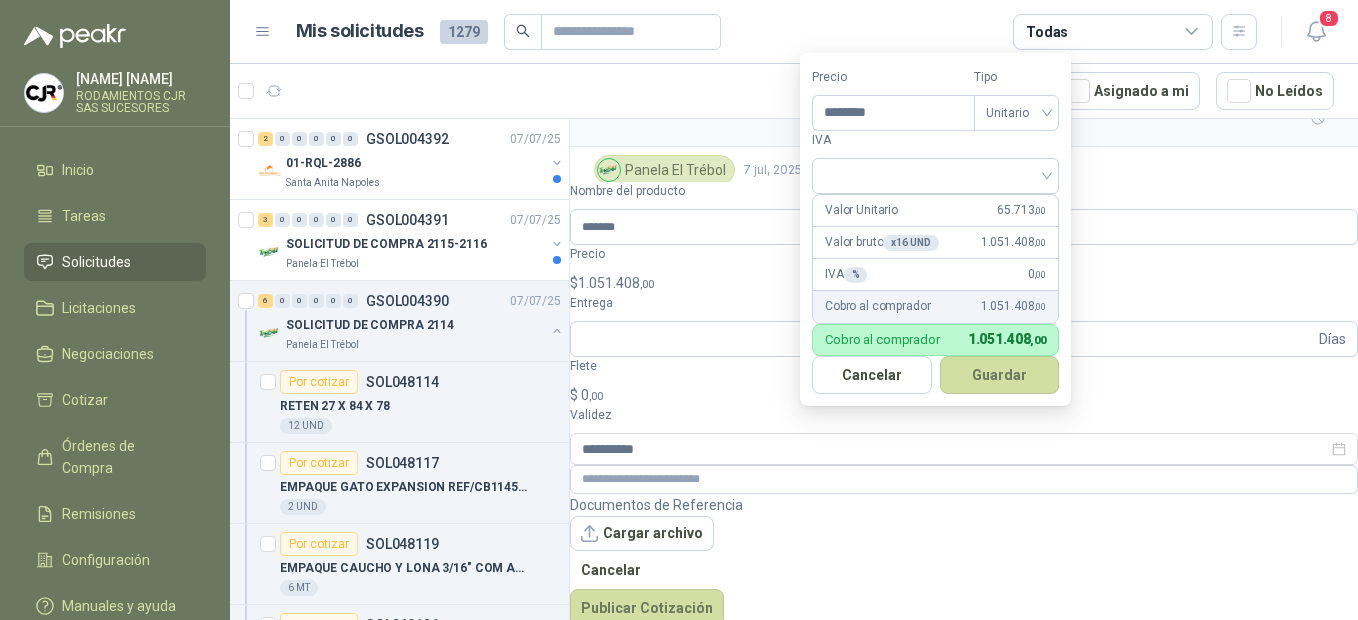 type on "********" 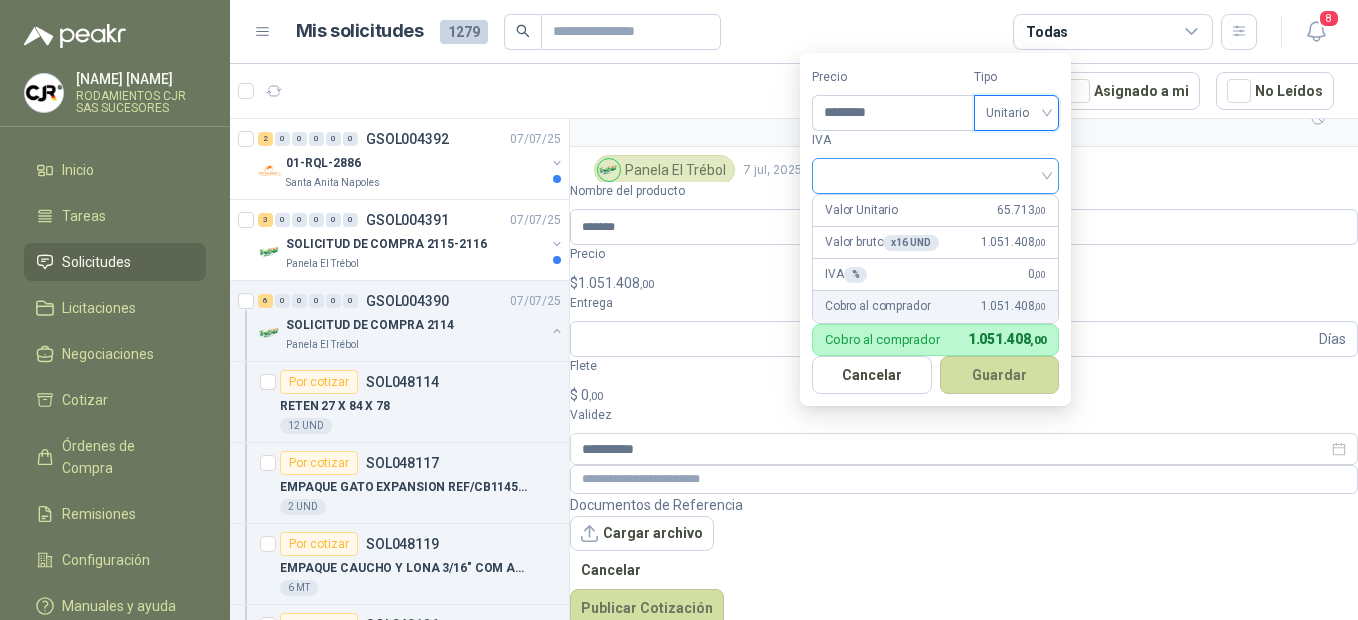 click at bounding box center (935, 174) 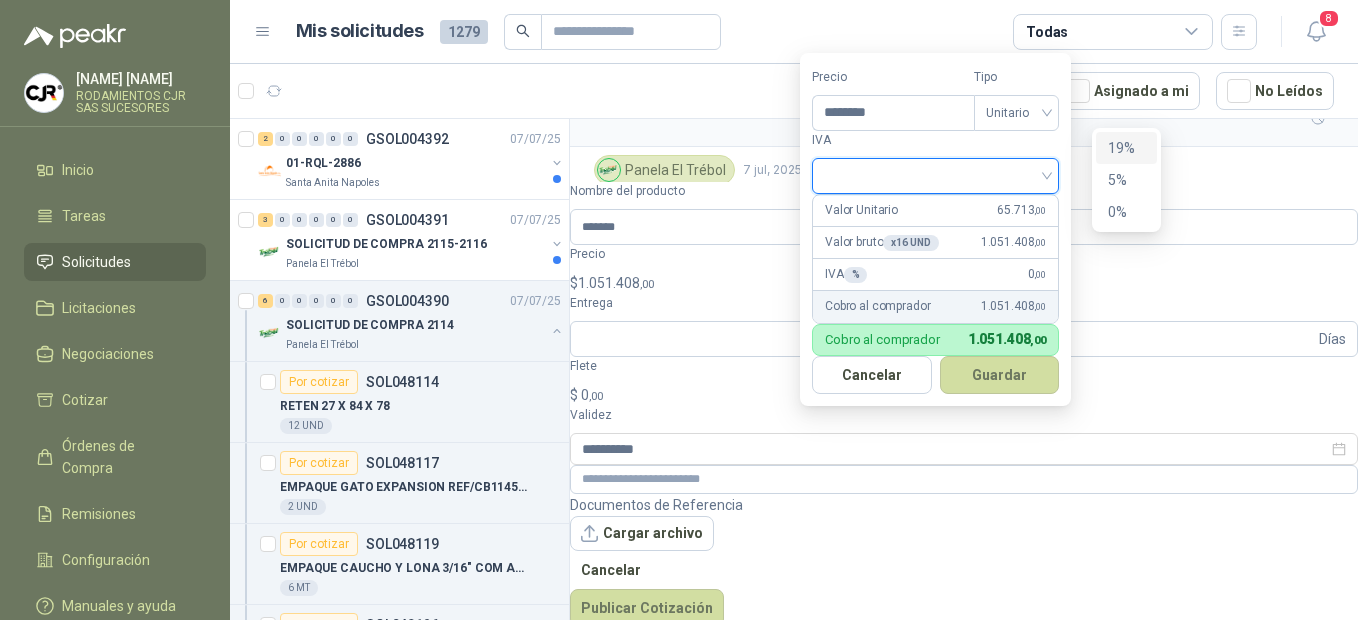 click on "19%" at bounding box center (1126, 148) 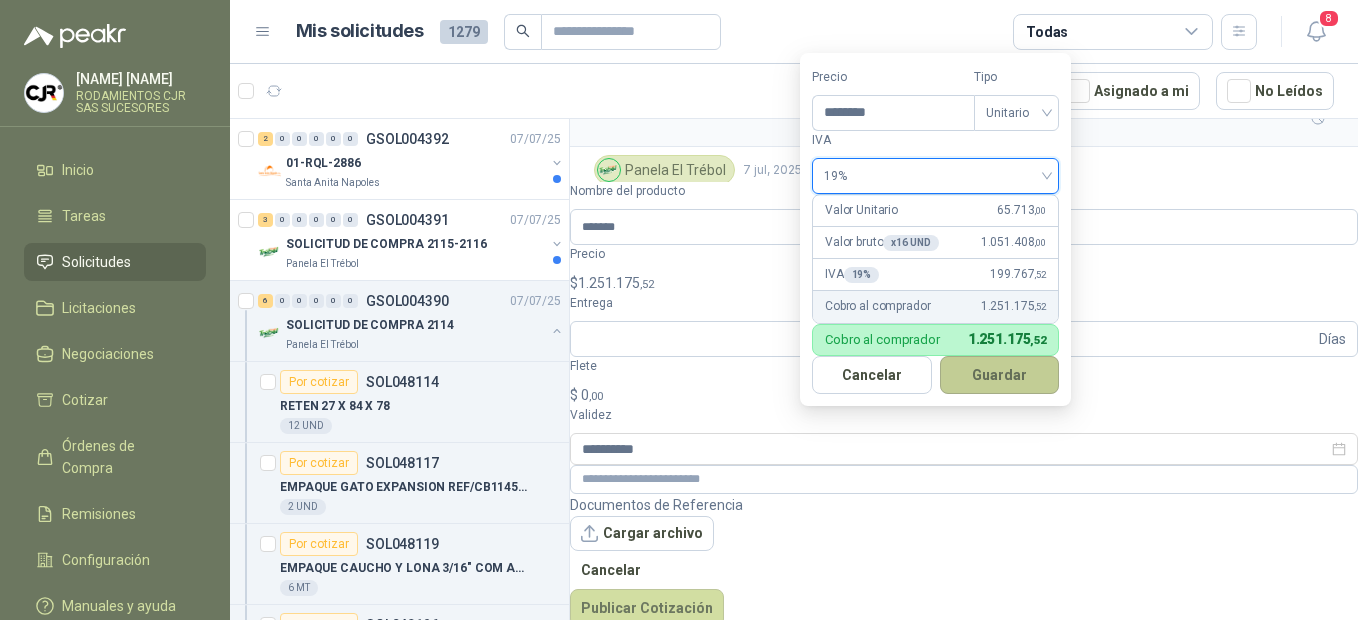 click on "Guardar" at bounding box center [1000, 375] 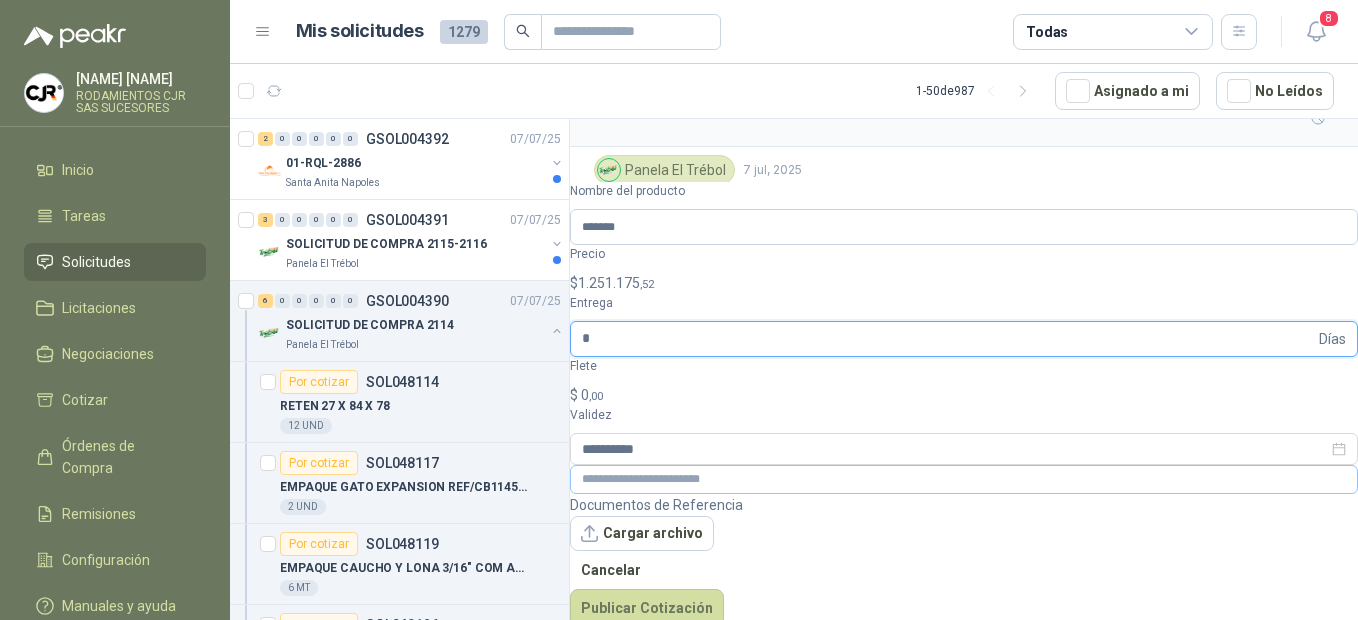 type on "*" 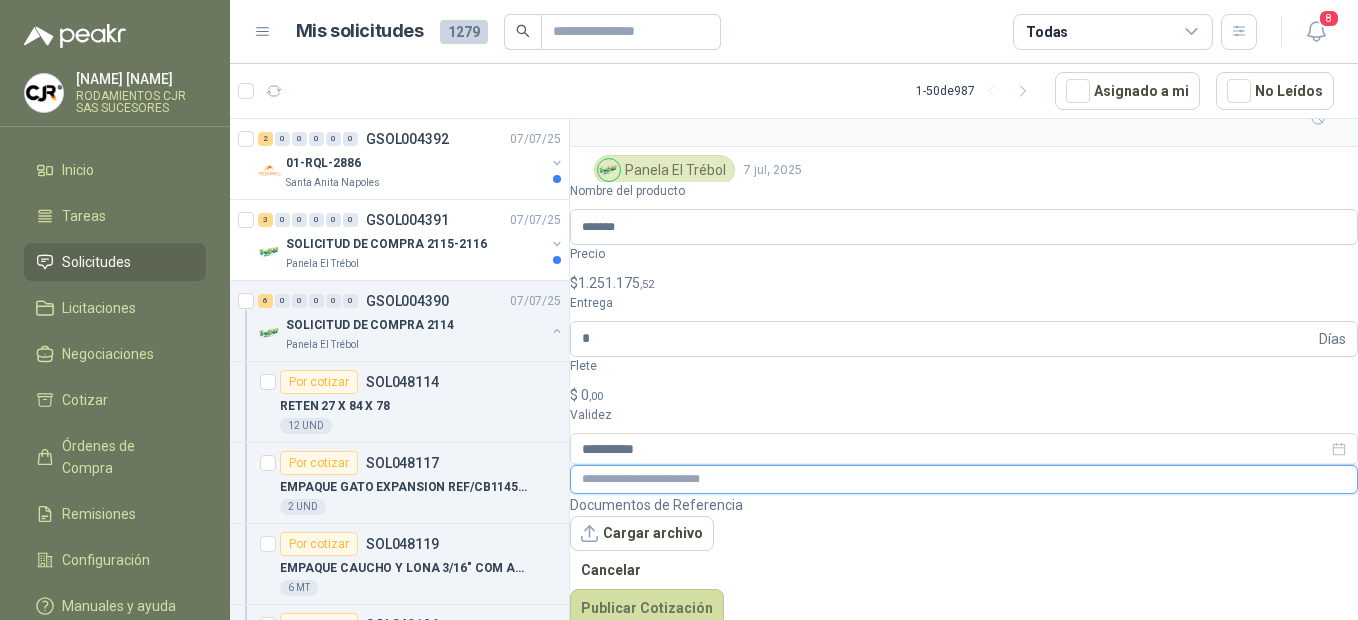 click at bounding box center [964, 479] 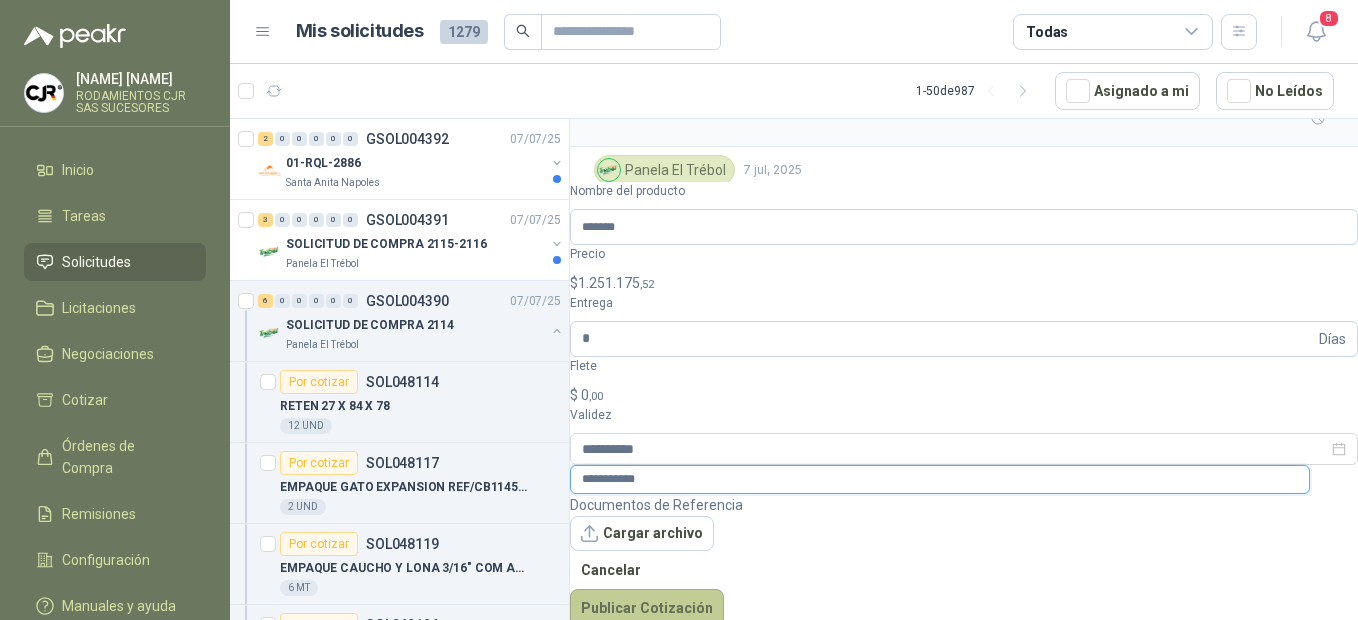 type on "**********" 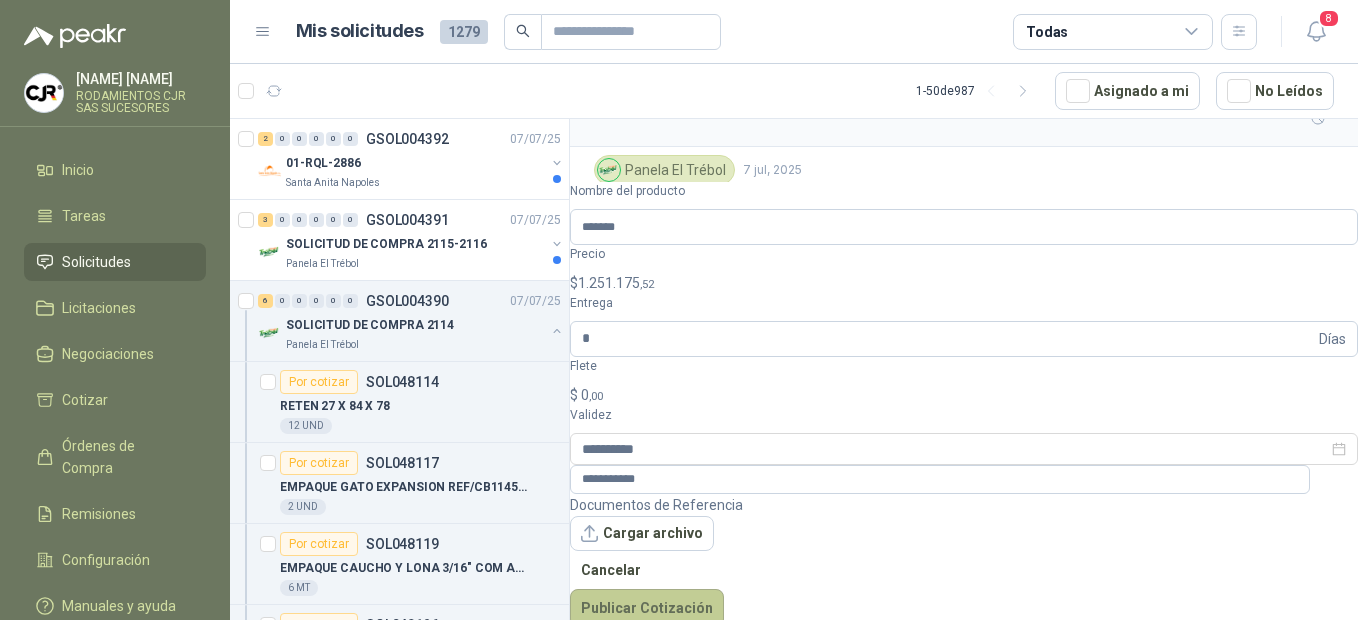 click on "Publicar Cotización" at bounding box center (647, 608) 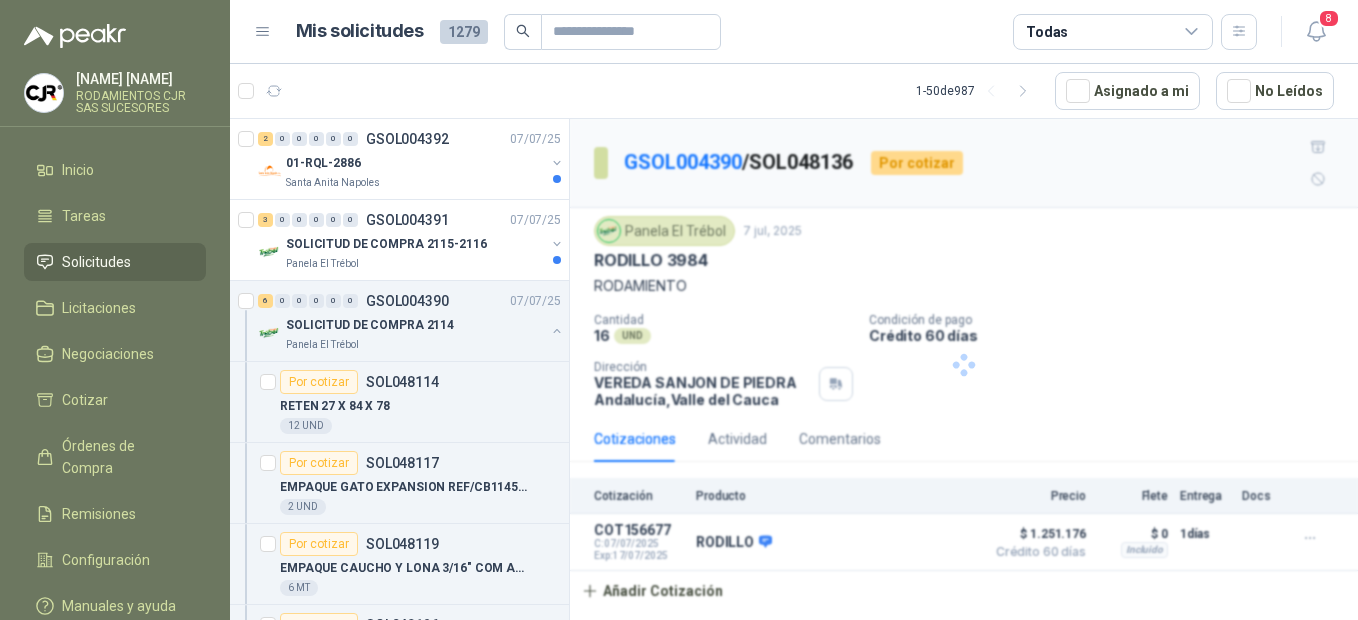 scroll, scrollTop: 0, scrollLeft: 0, axis: both 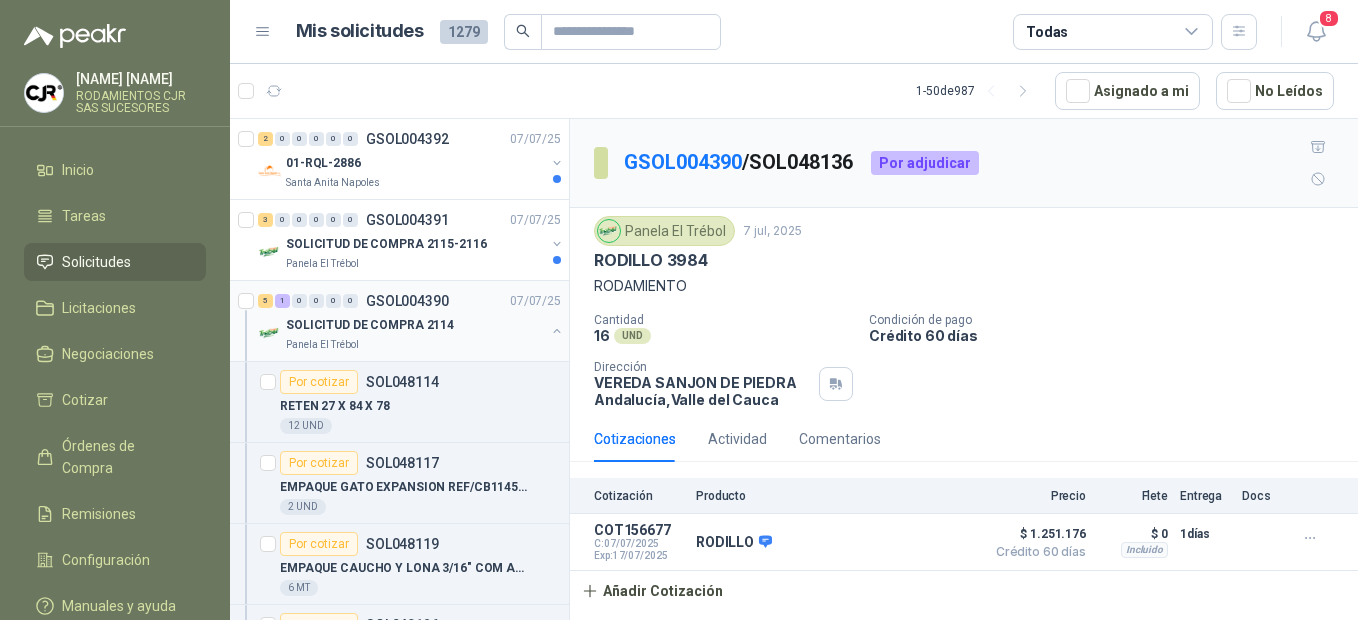click on "SOLICITUD DE COMPRA 2114" at bounding box center (370, 325) 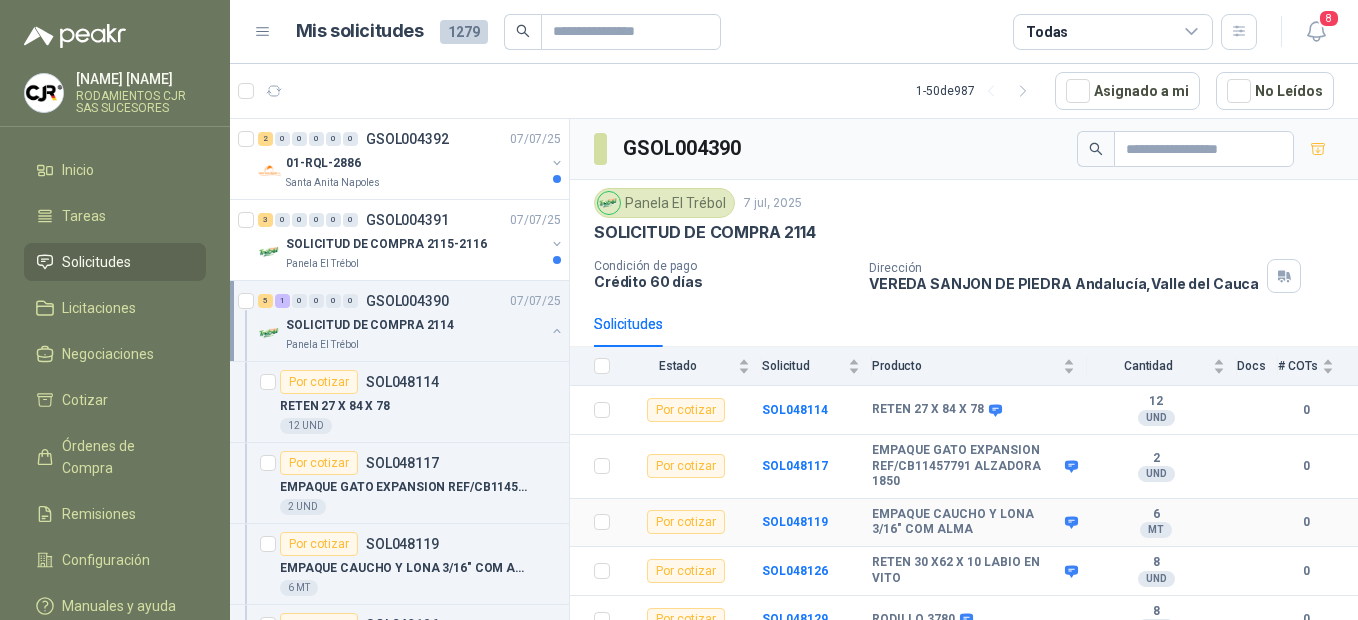 scroll, scrollTop: 66, scrollLeft: 0, axis: vertical 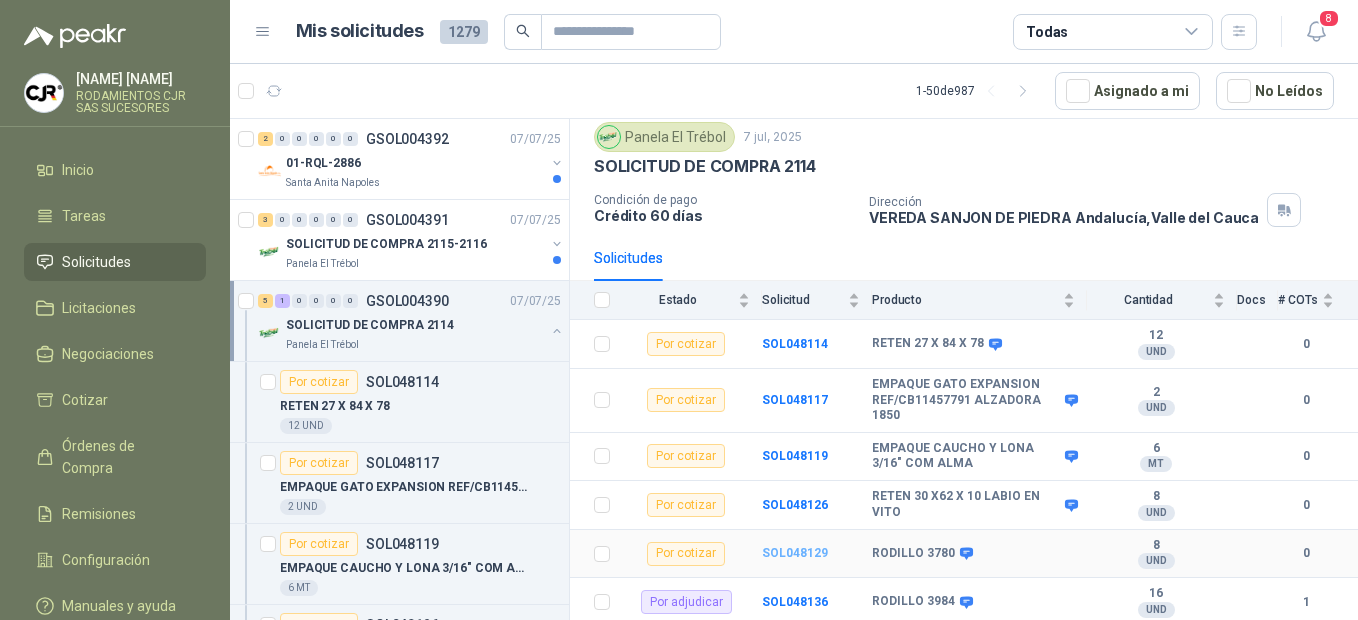 click on "SOL048129" at bounding box center [795, 553] 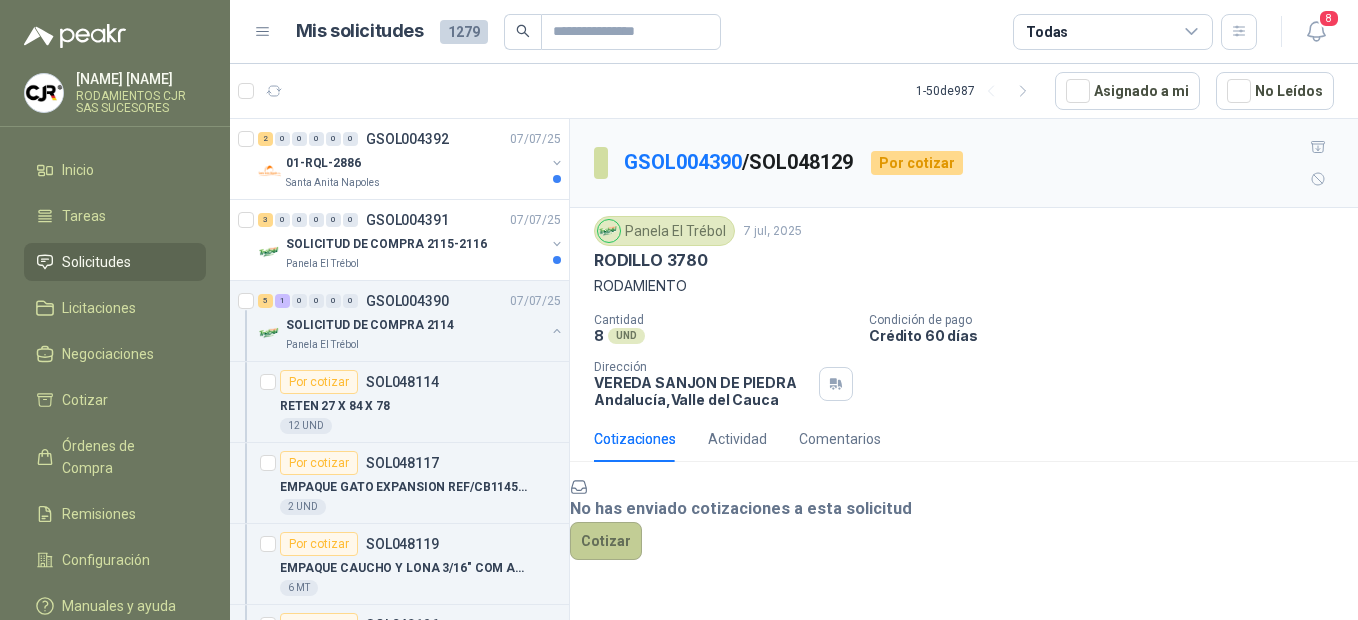 click on "Cotizar" at bounding box center [606, 541] 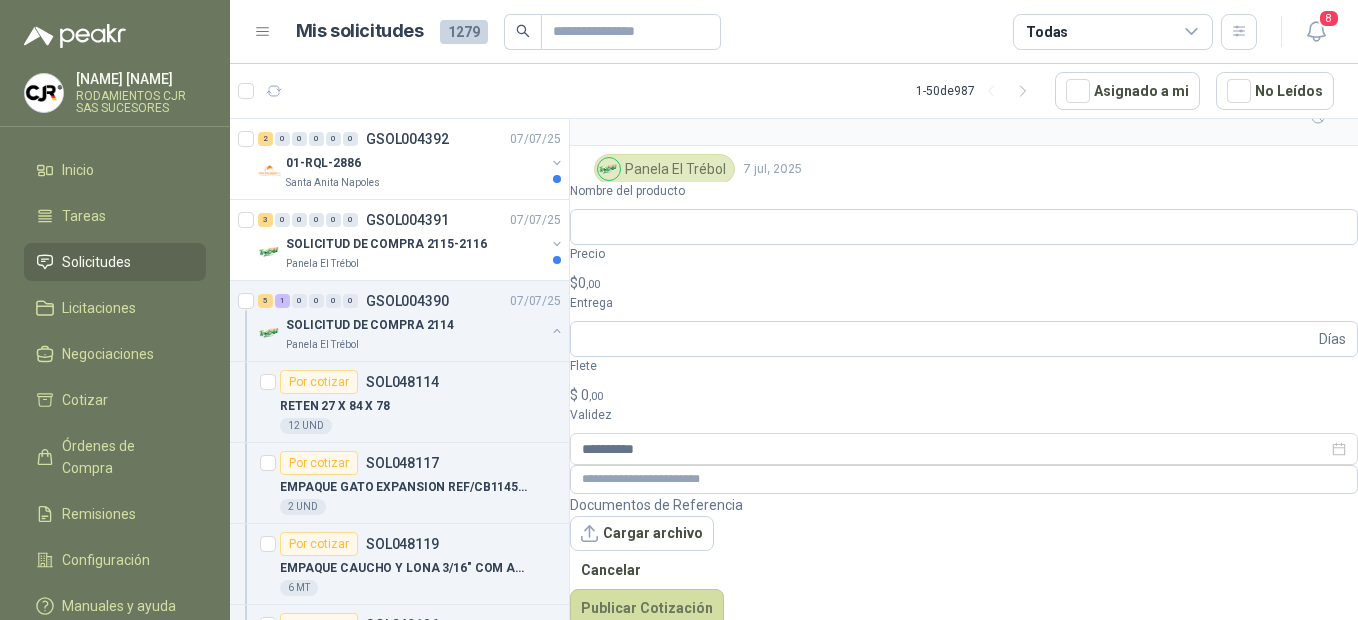 scroll, scrollTop: 61, scrollLeft: 0, axis: vertical 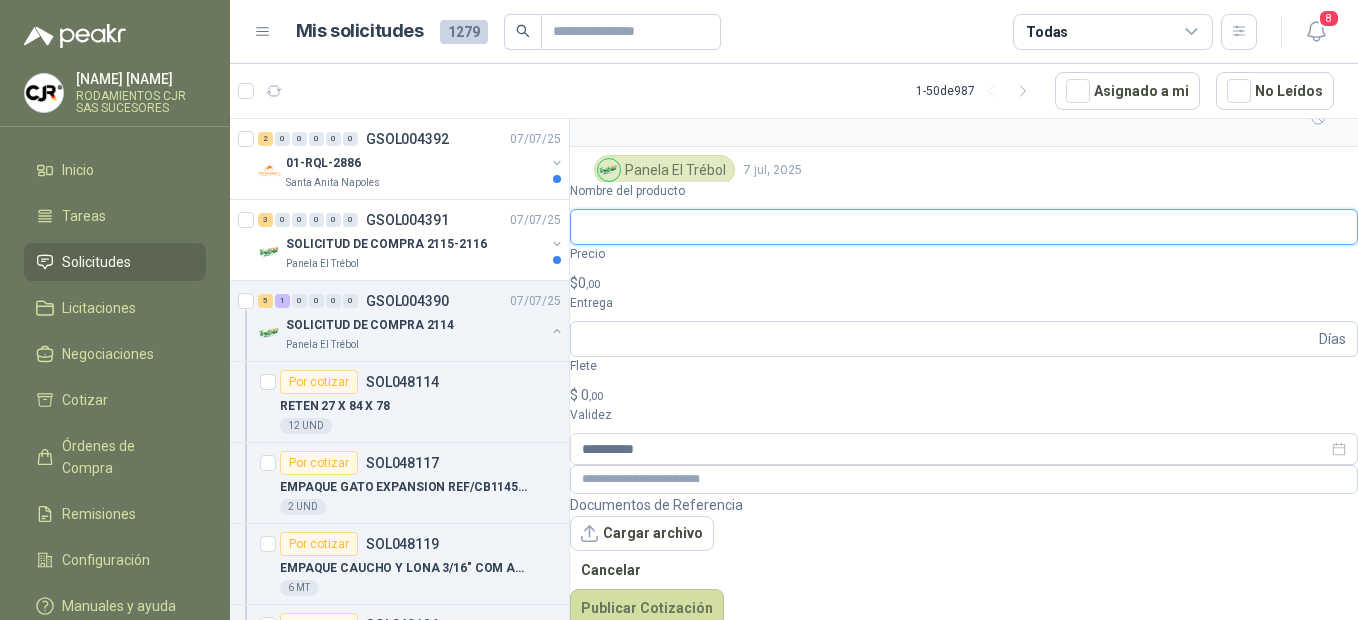 click on "Nombre del producto" at bounding box center [964, 227] 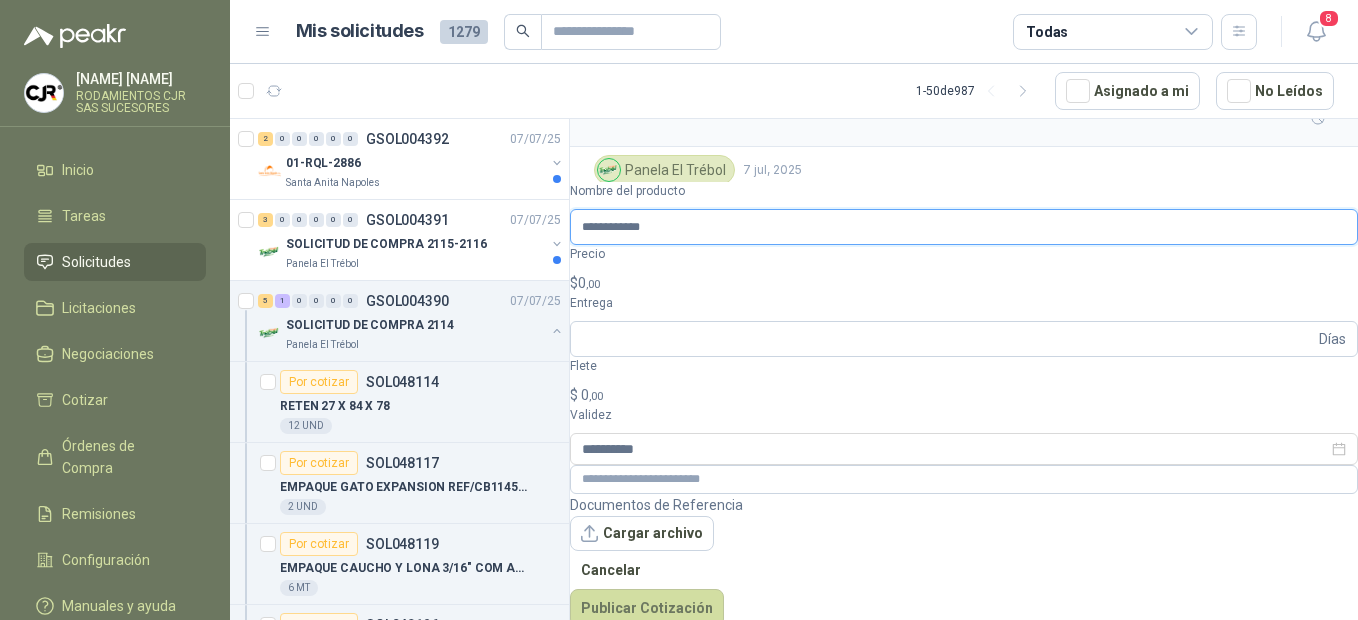 type on "**********" 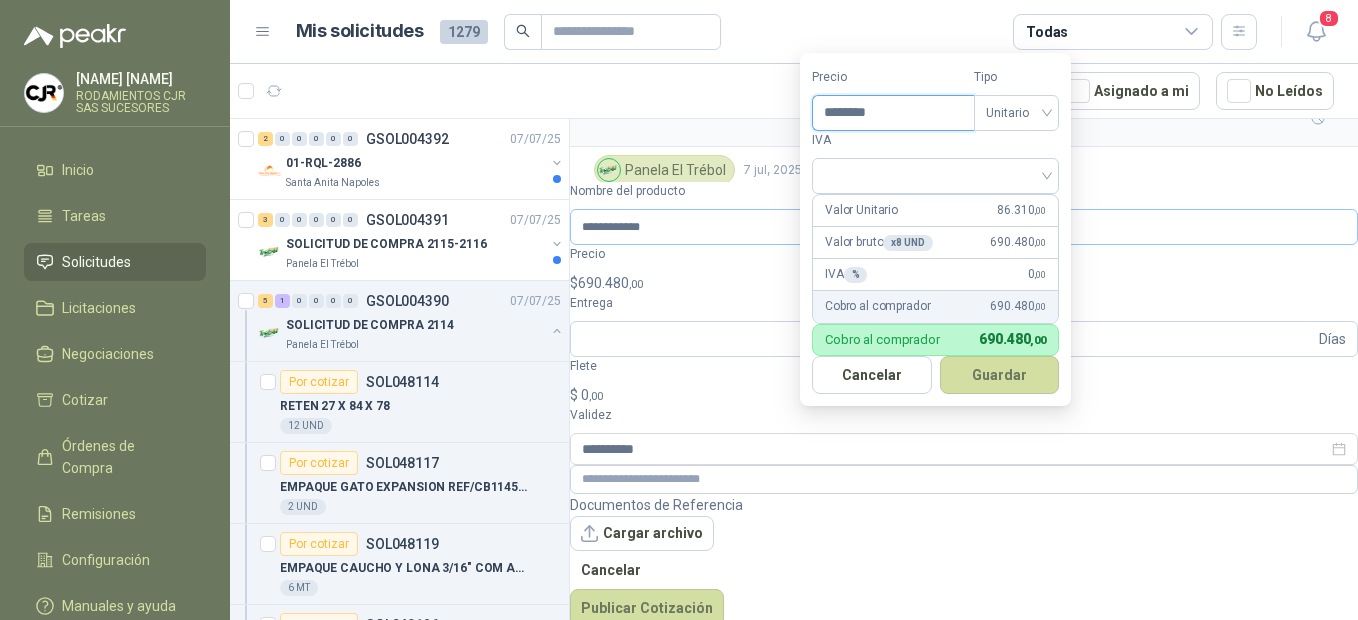 type on "********" 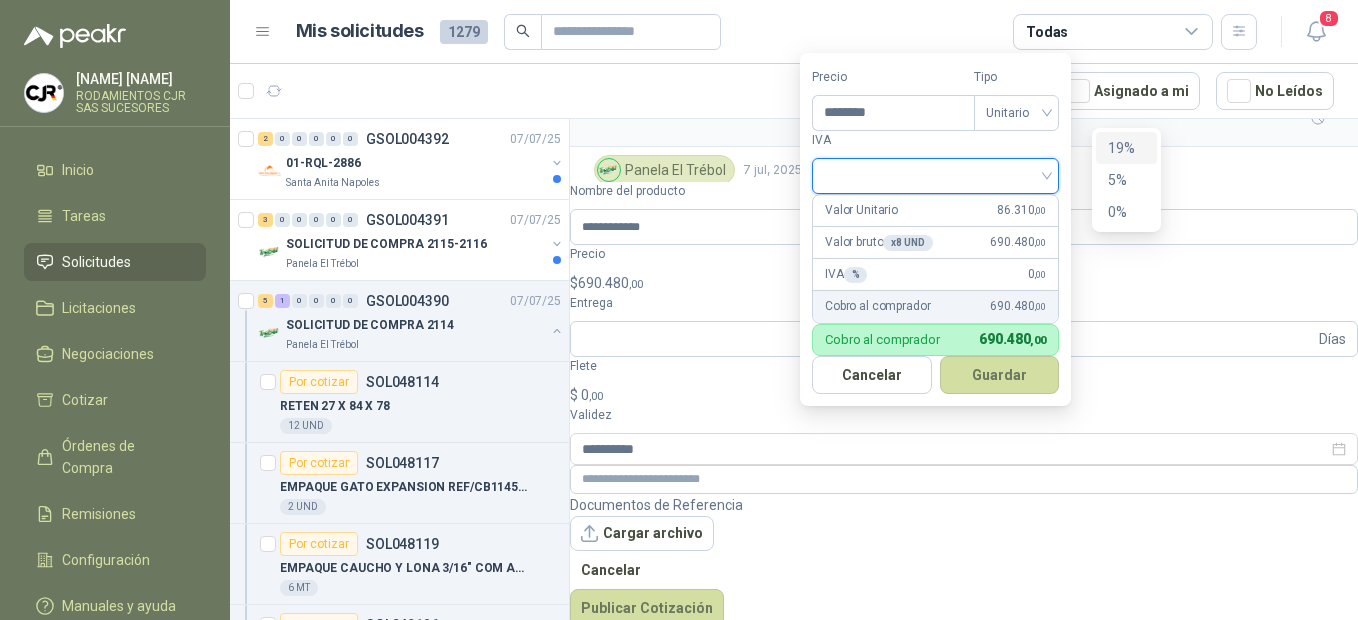 click at bounding box center [935, 174] 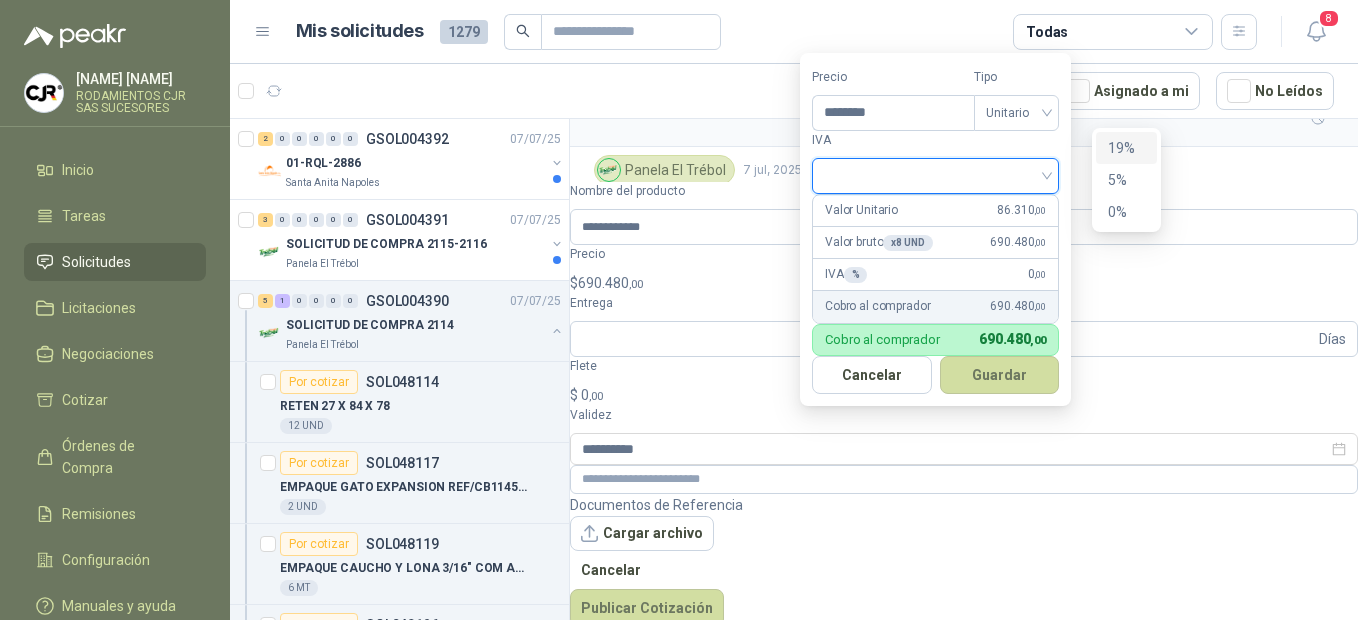 click on "19%" at bounding box center [1126, 148] 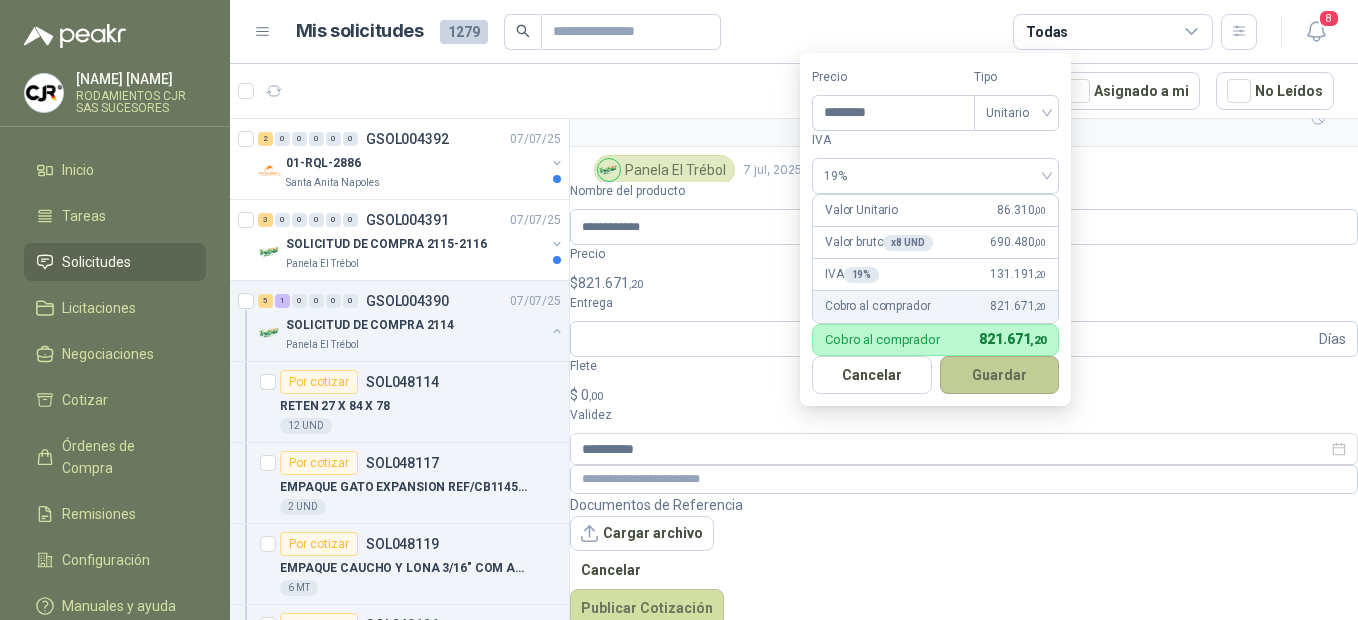 click on "Guardar" at bounding box center [1000, 375] 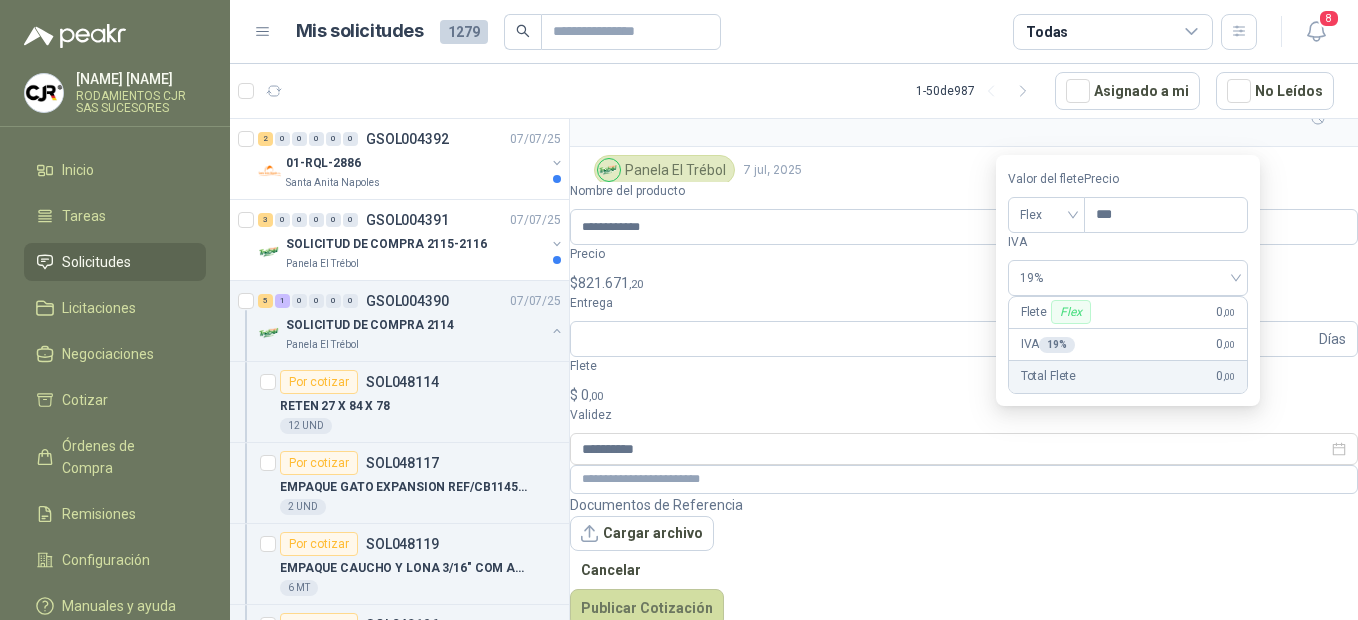 click on ",00" at bounding box center (596, 396) 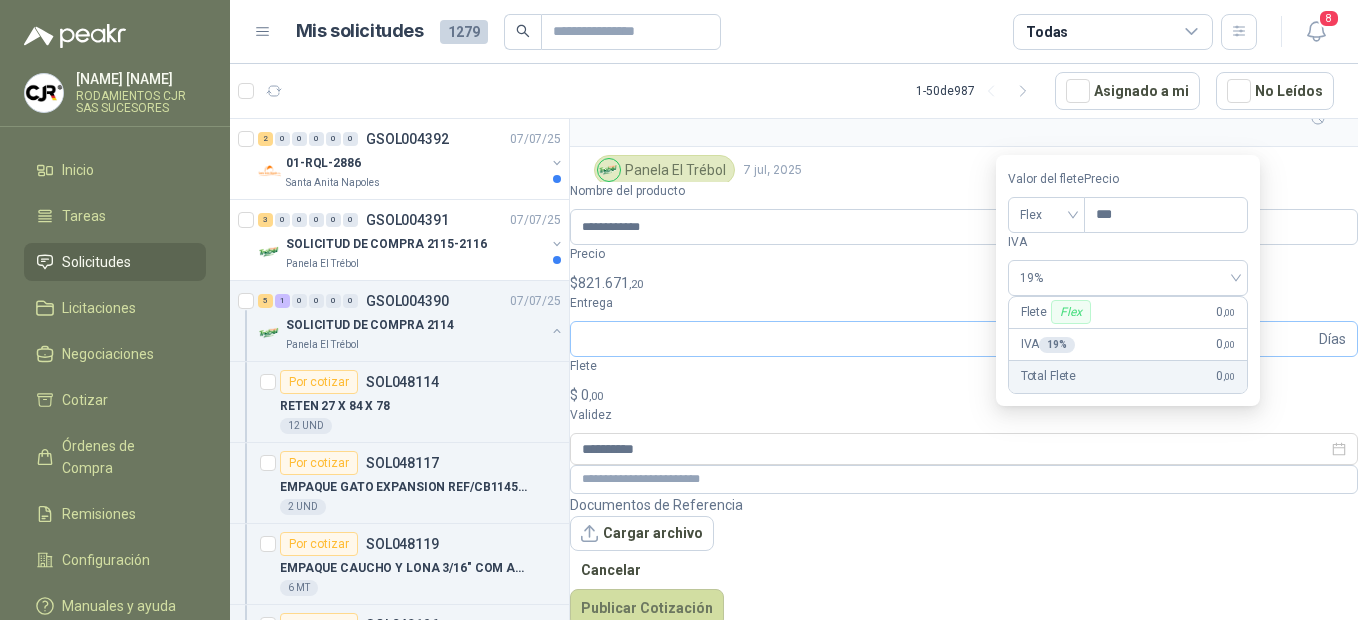 click on "Días" at bounding box center [1332, 339] 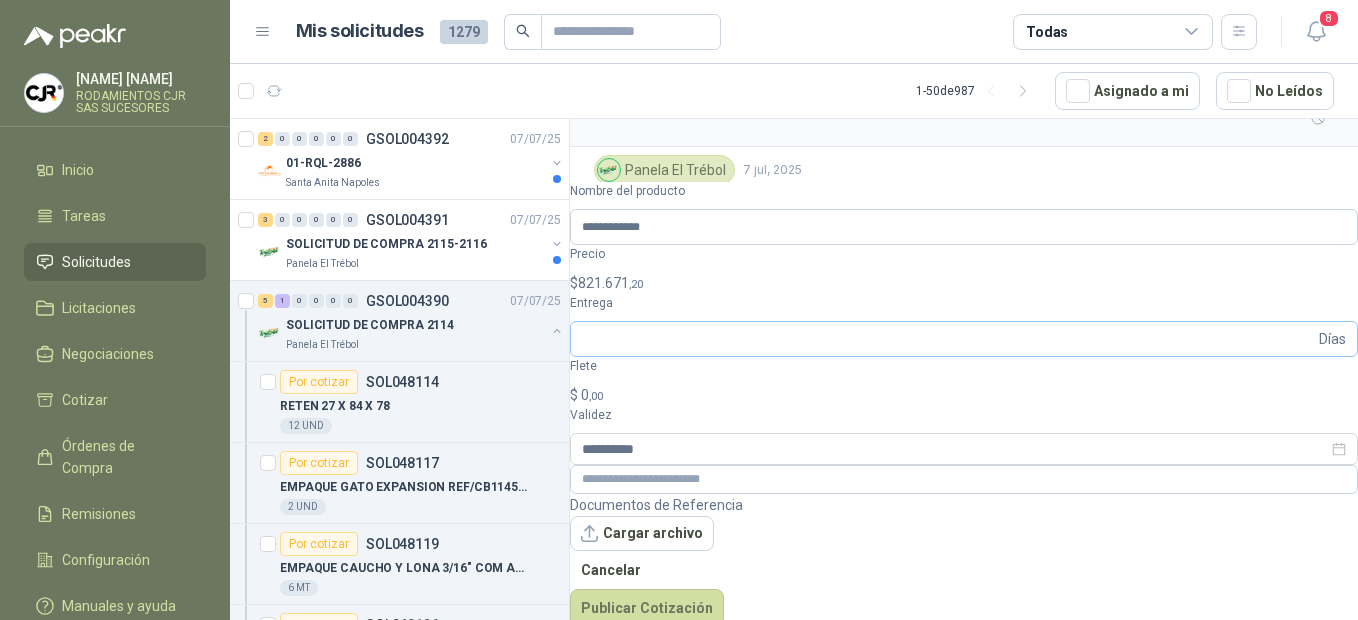 click on "Días" at bounding box center (1332, 339) 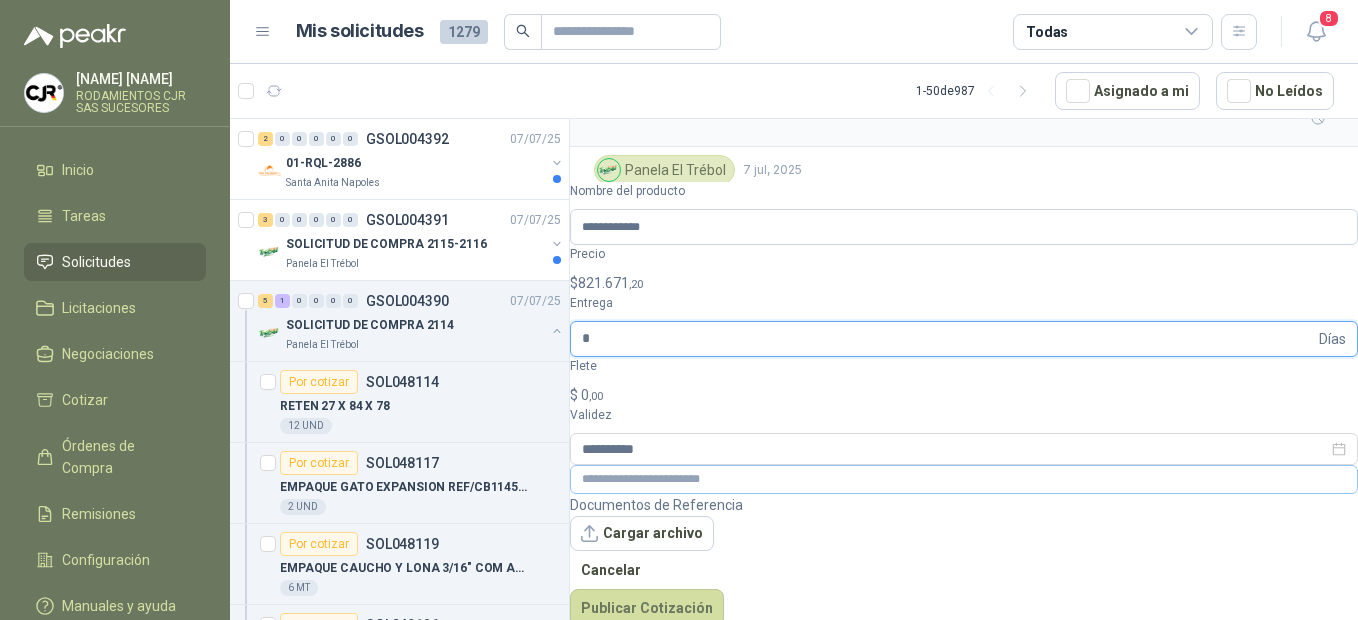 type on "*" 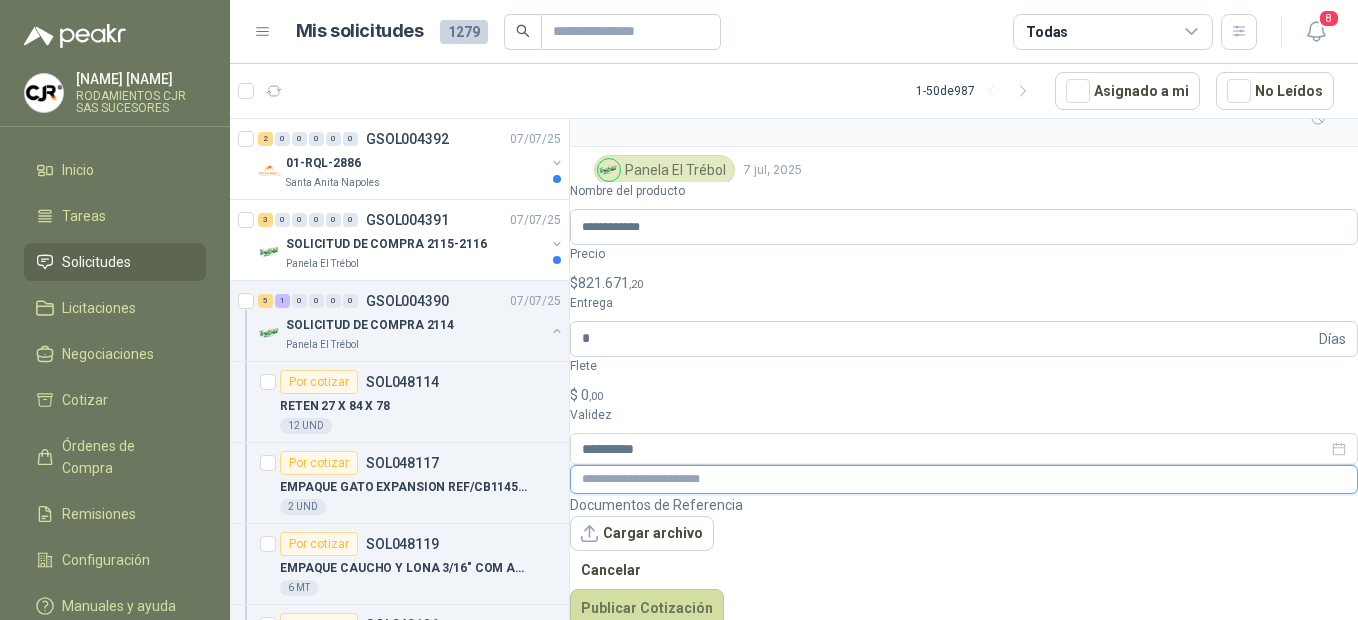 click at bounding box center (964, 479) 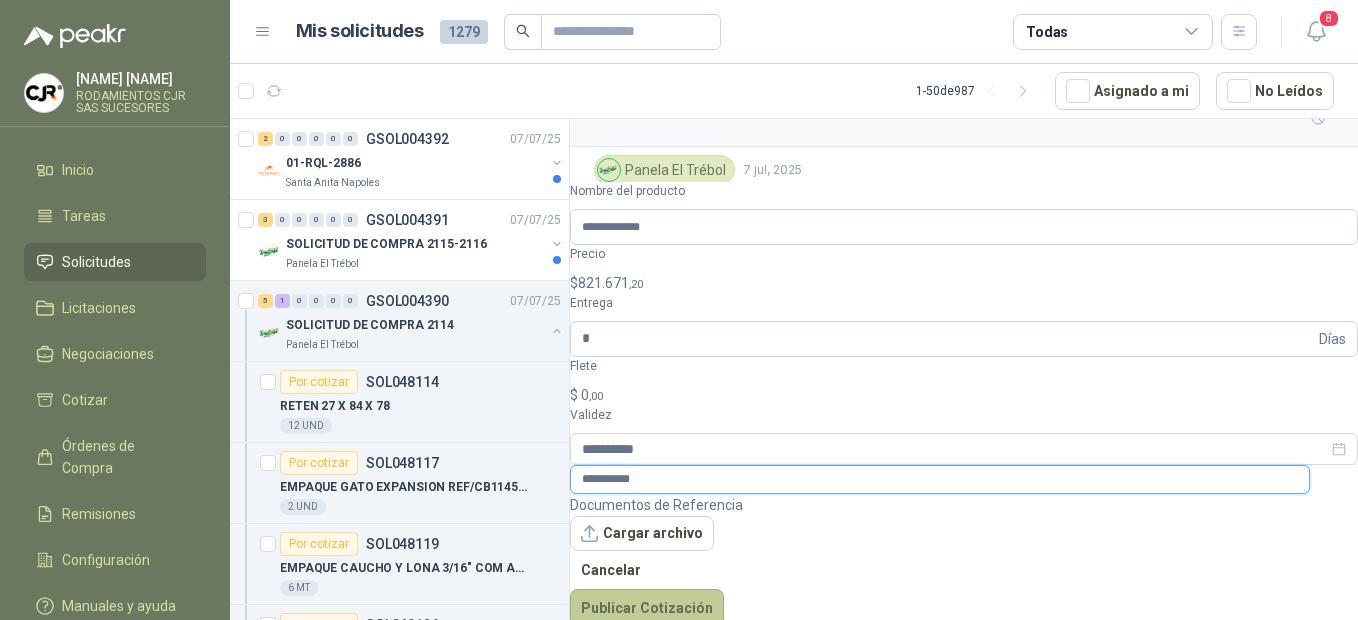 type on "**********" 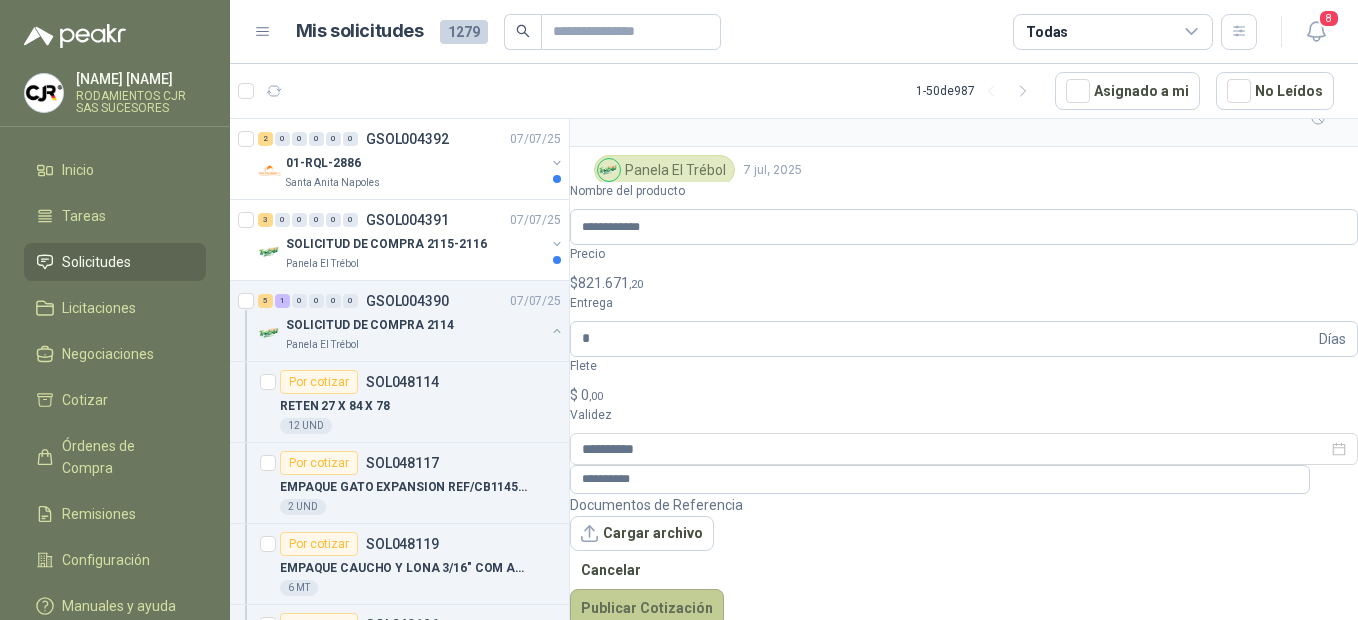 click on "Publicar Cotización" at bounding box center (647, 608) 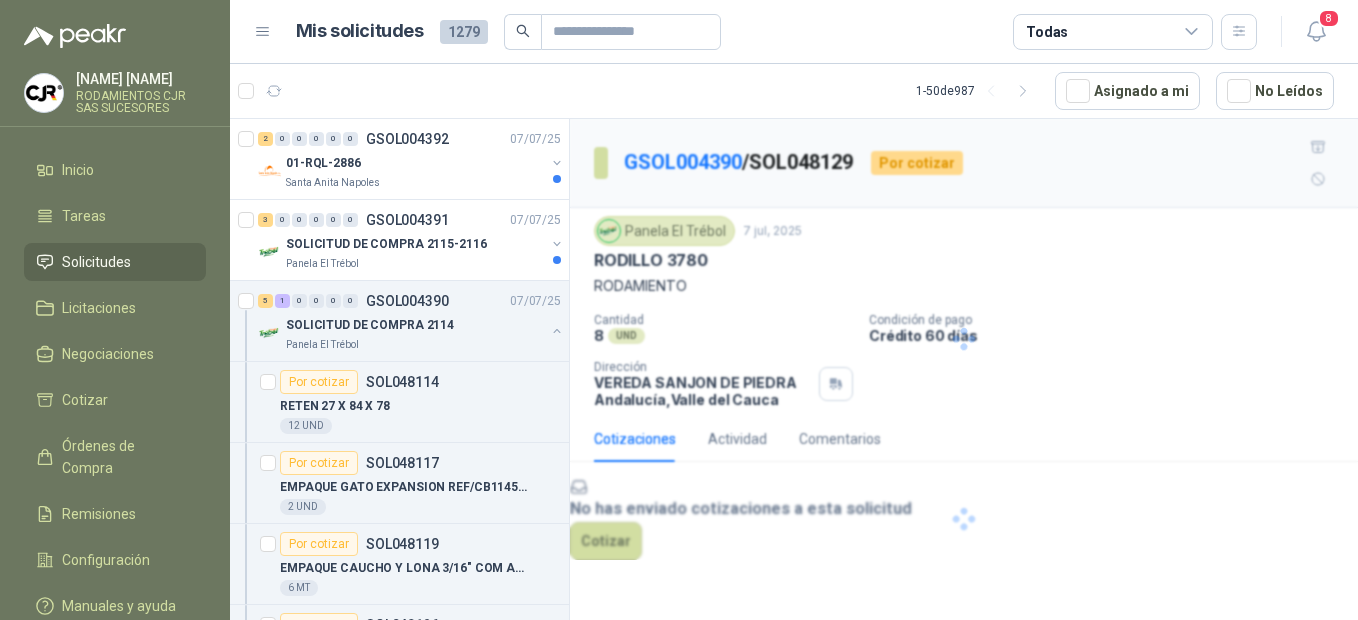 scroll, scrollTop: 0, scrollLeft: 0, axis: both 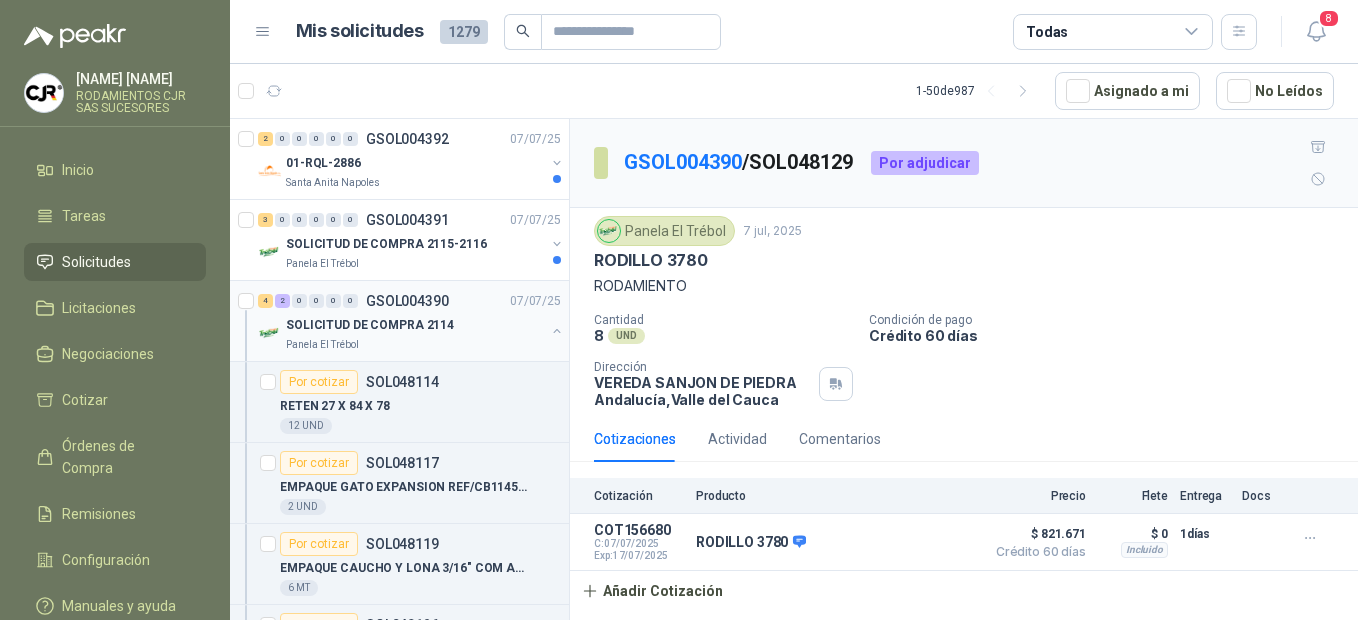 click on "SOLICITUD DE COMPRA 2114" at bounding box center [370, 325] 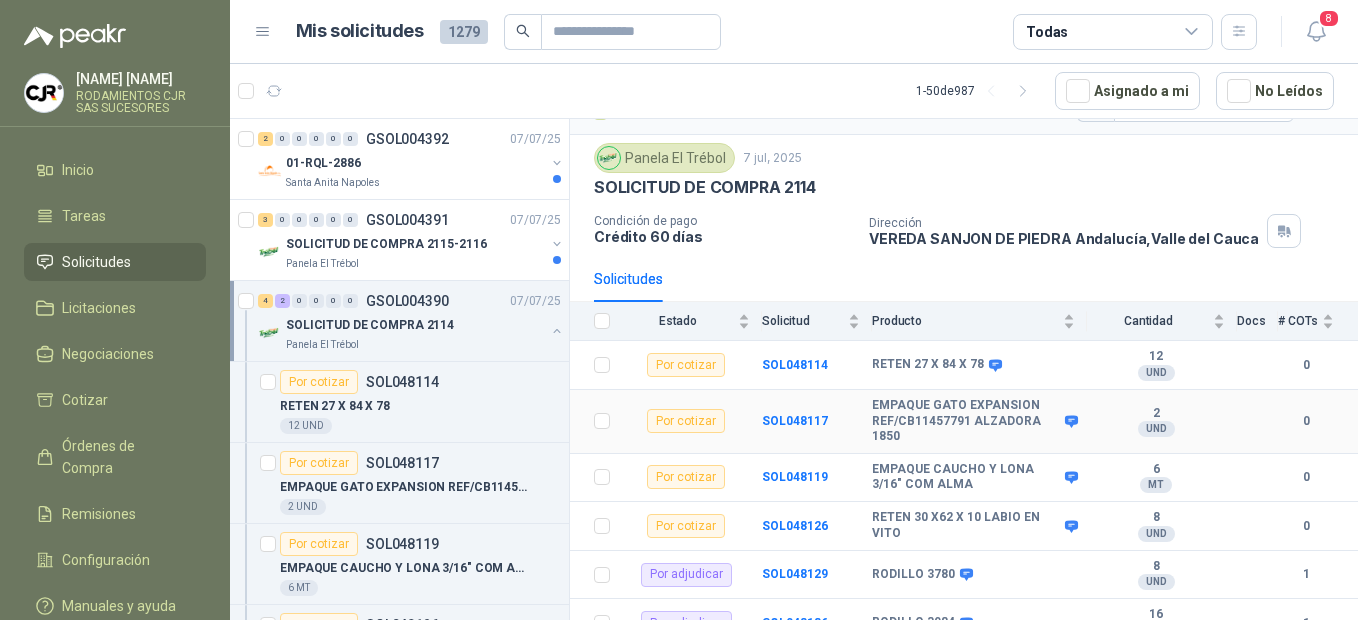 scroll, scrollTop: 66, scrollLeft: 0, axis: vertical 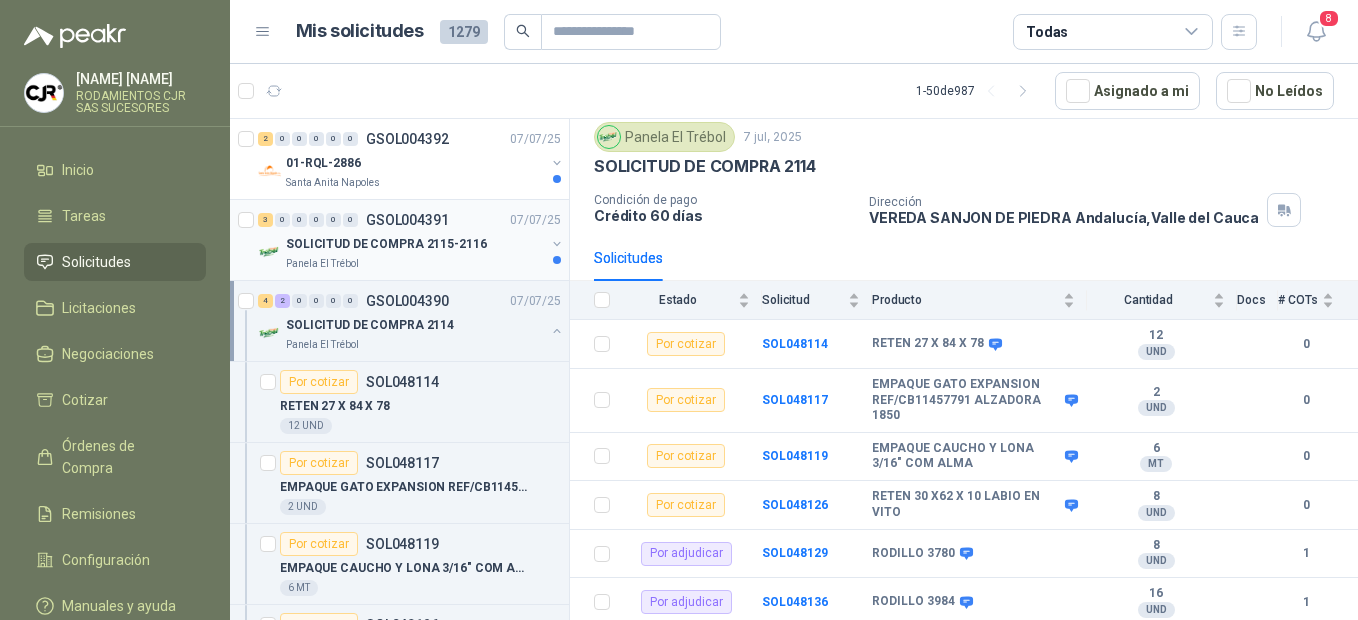 click on "SOLICITUD DE COMPRA 2115-2116" at bounding box center [386, 244] 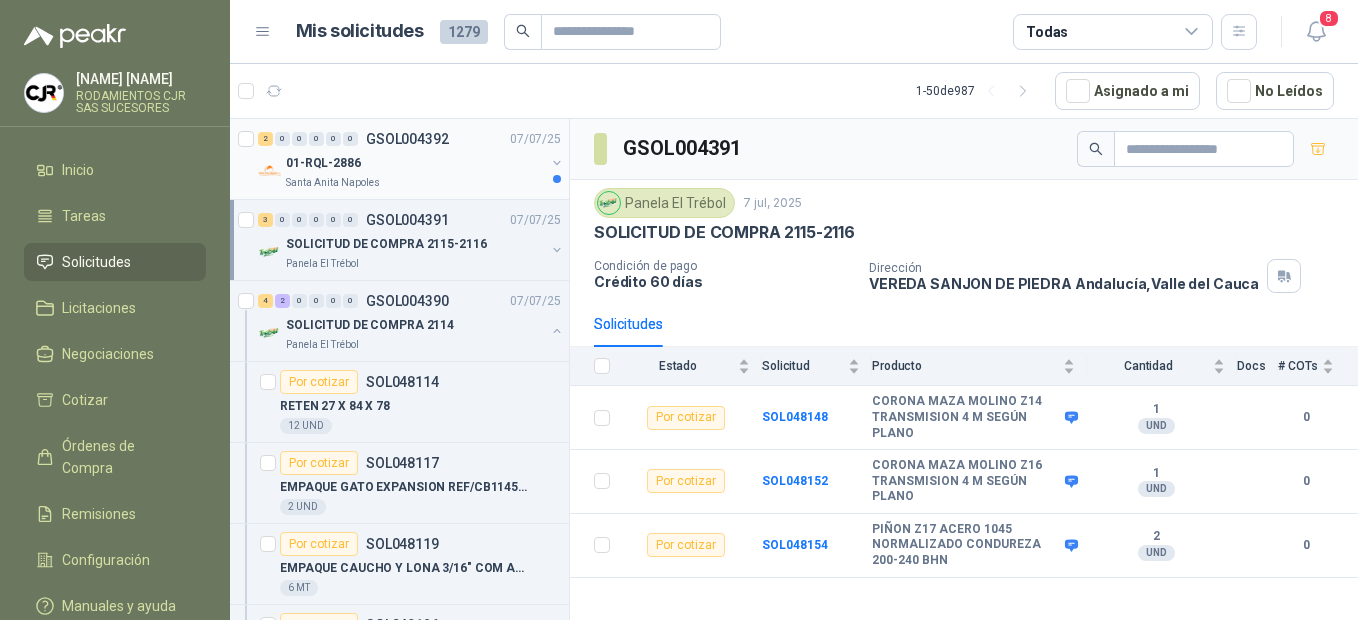 click on "Santa Anita Napoles" at bounding box center [415, 183] 